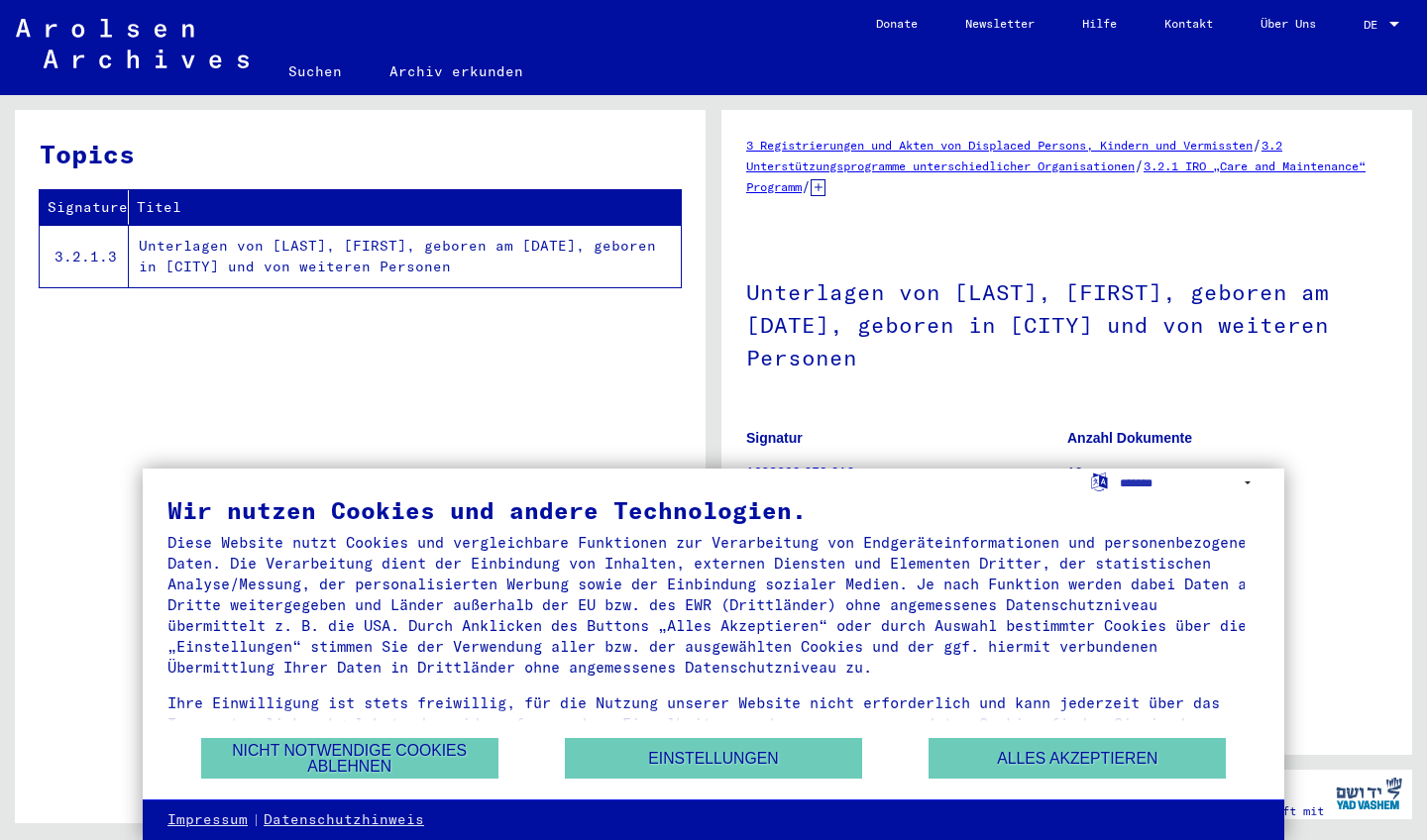 scroll, scrollTop: 0, scrollLeft: 0, axis: both 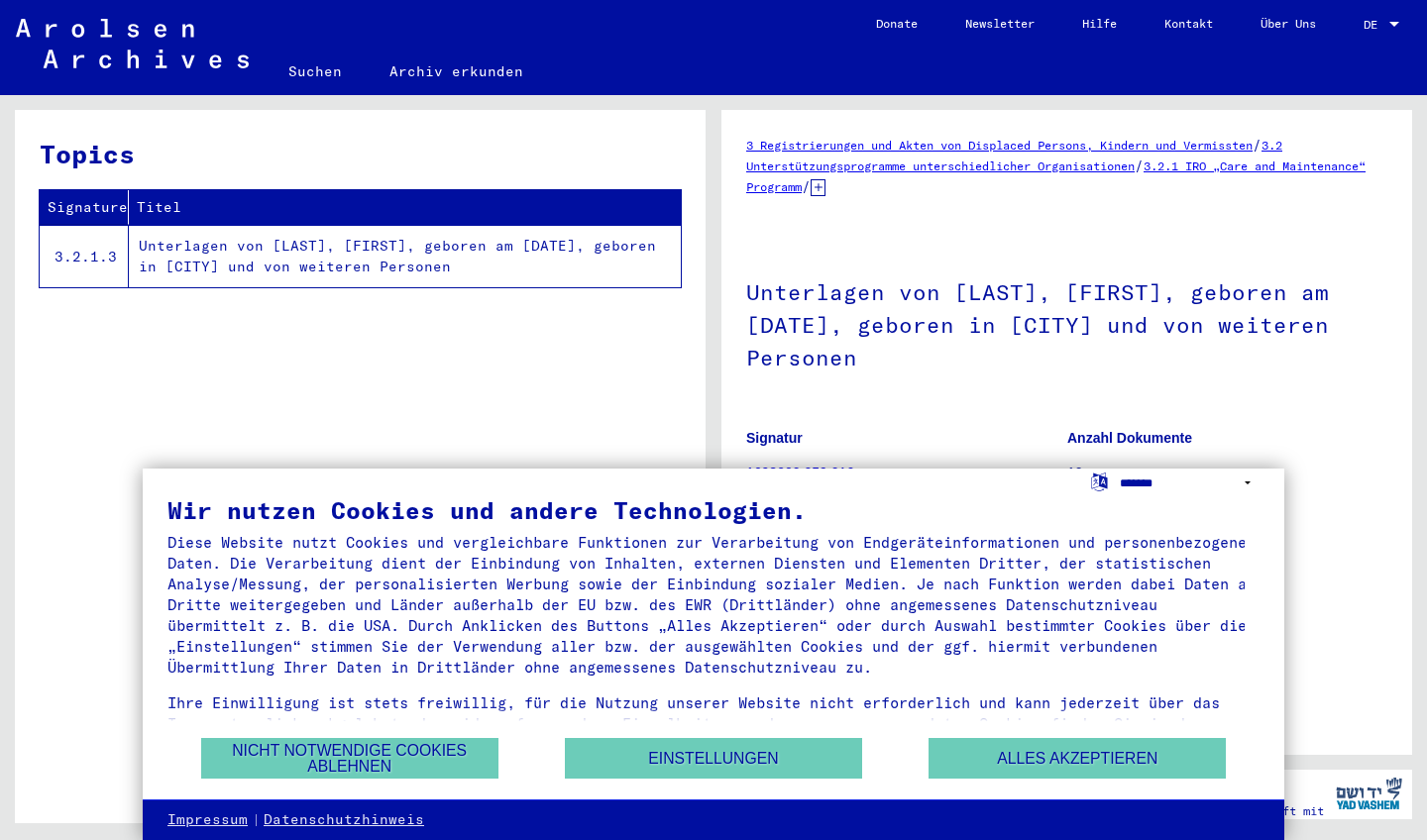click on "**********" at bounding box center (1189, 482) 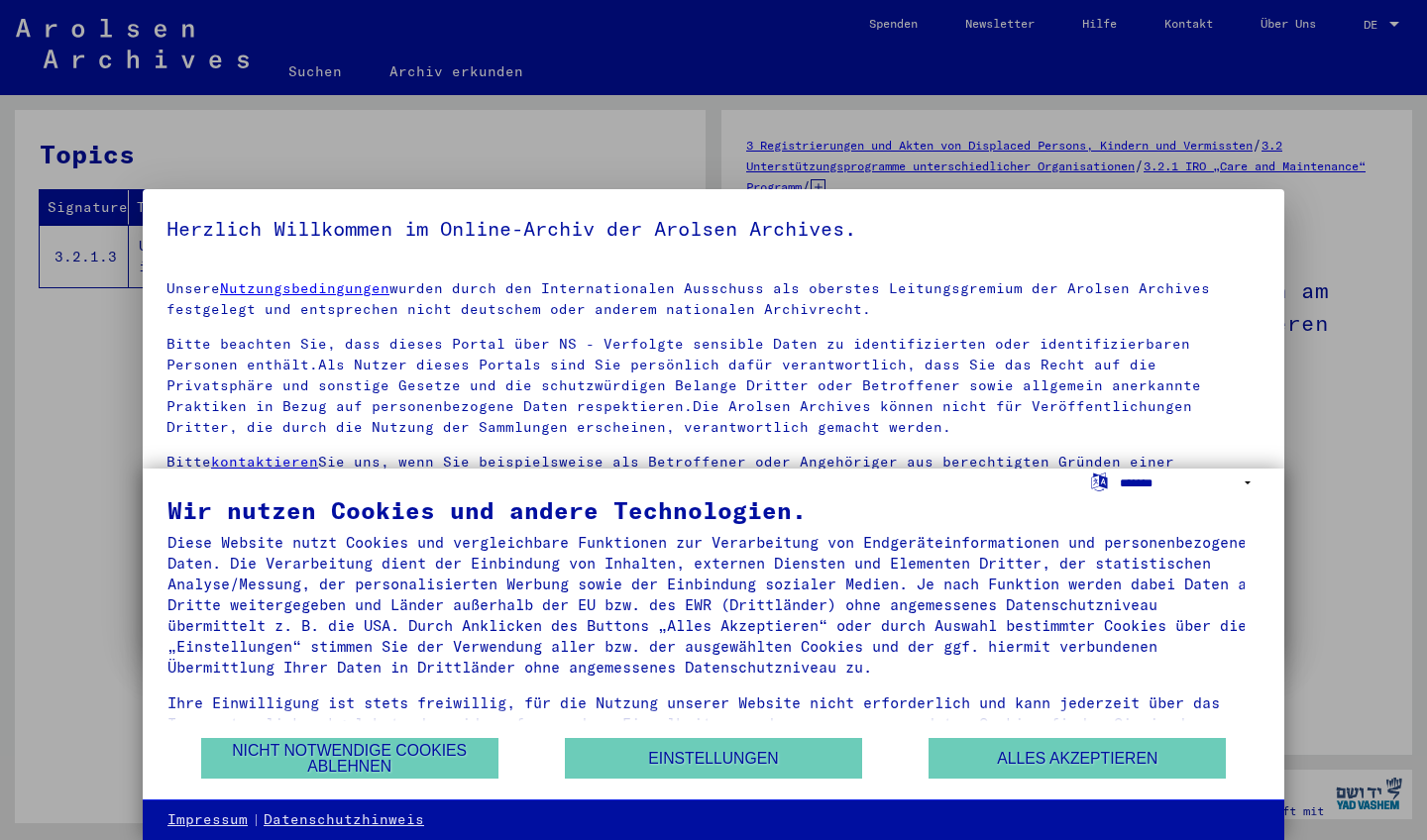 click on "**********" at bounding box center (1189, 482) 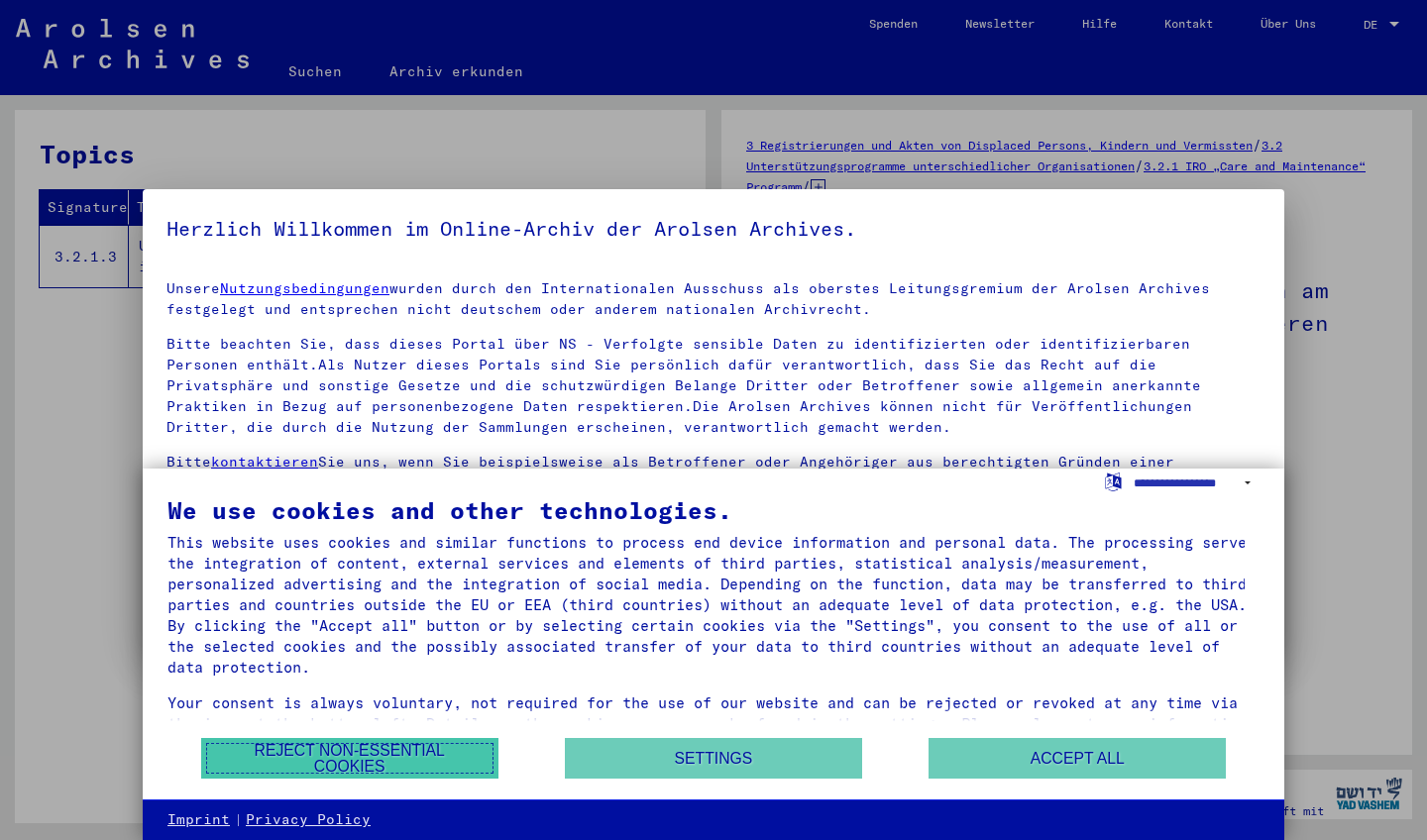 click on "Reject non-essential cookies" at bounding box center (350, 758) 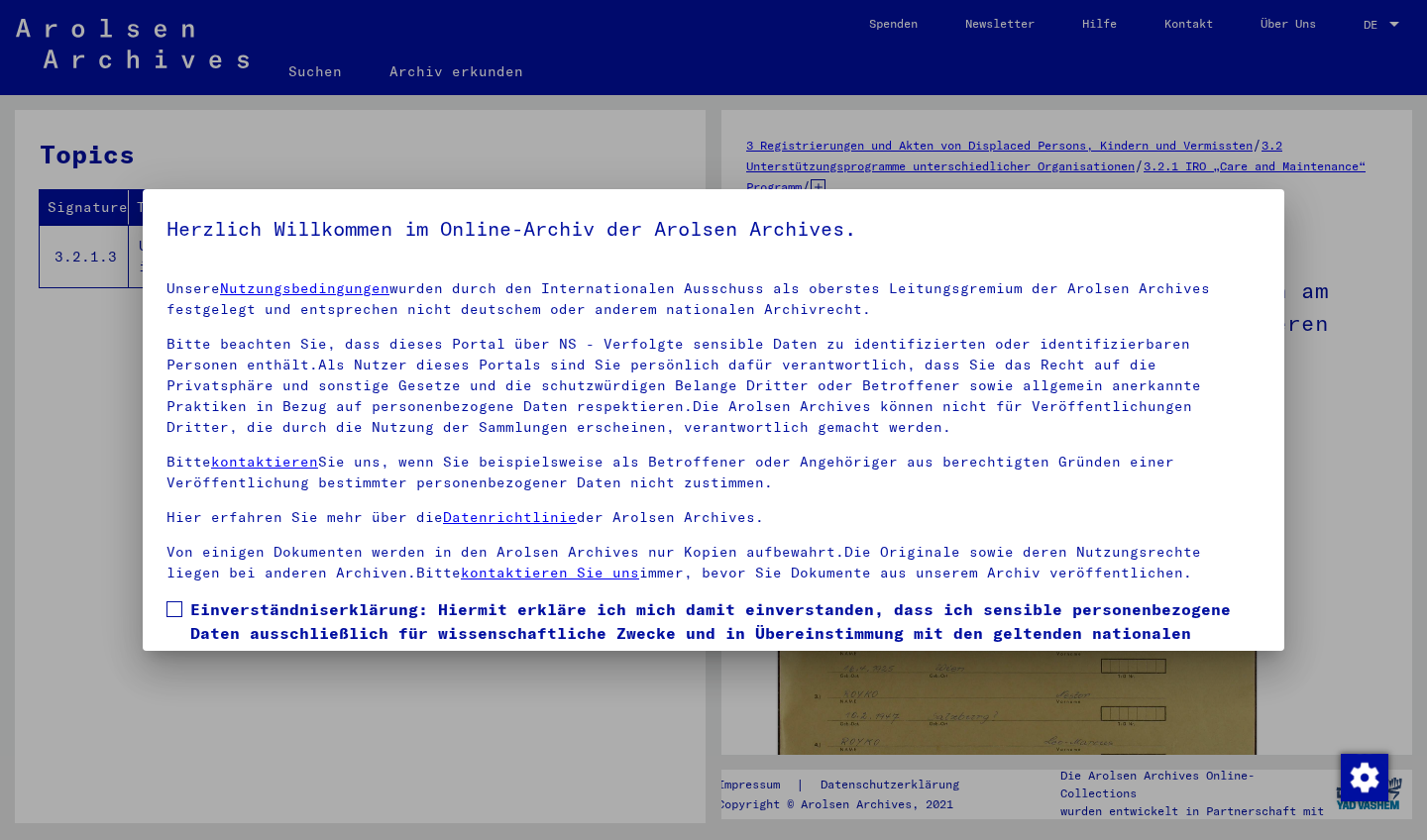 click on "Einverständniserklärung: Hiermit erkläre ich mich damit einverstanden, dass ich sensible personenbezogene Daten ausschließlich für wissenschaftliche Zwecke und in Übereinstimmung mit den geltenden nationalen Gesetzen und Bestimmungen nutze. Mir ist bewusst, dass ein Verstoß gegen diese Gesetze und/oder Bestimmungen strafrechtliche Konsequenzen nach sich ziehen kann." at bounding box center (714, 645) 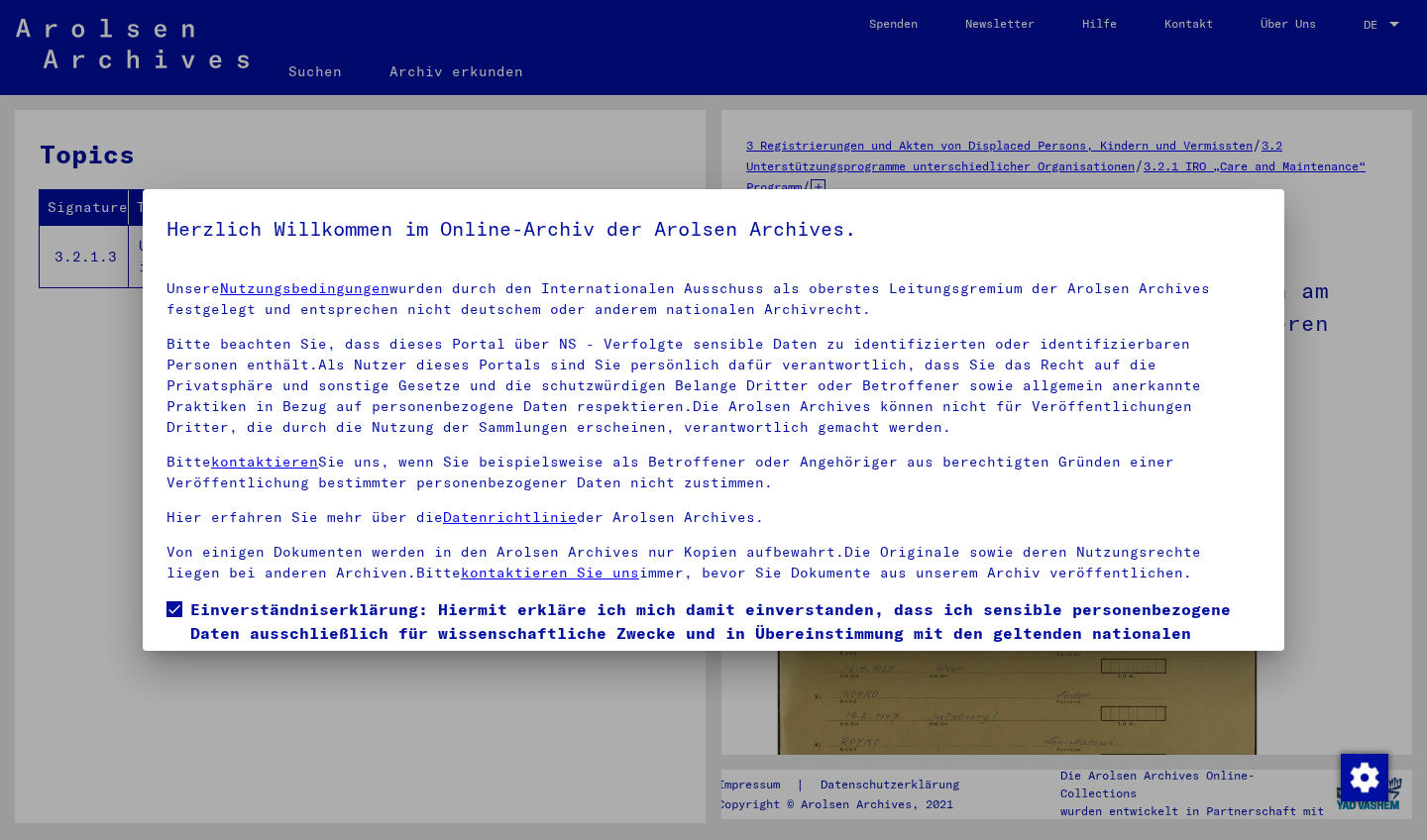 scroll, scrollTop: 113, scrollLeft: 0, axis: vertical 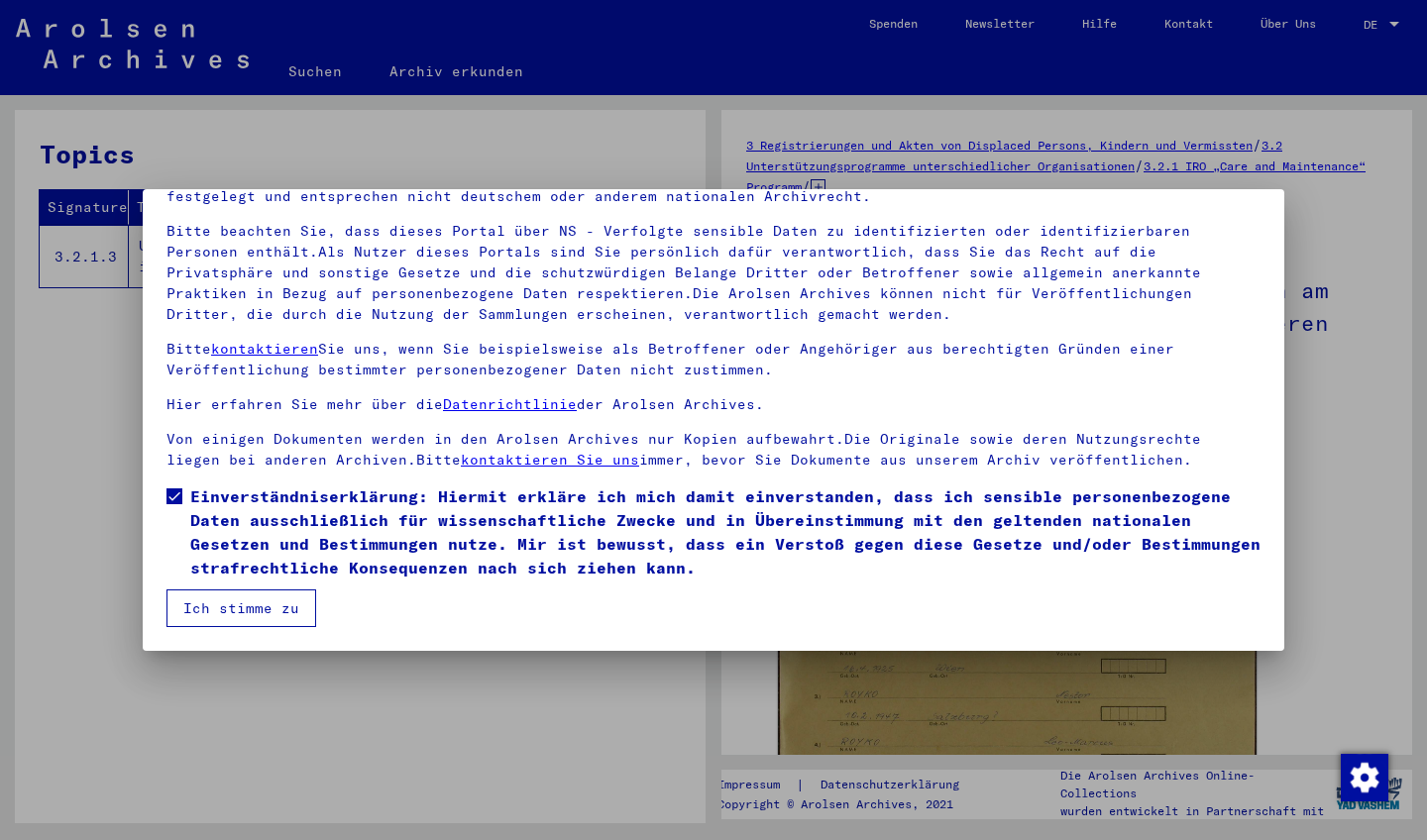 click on "Ich stimme zu" at bounding box center [241, 608] 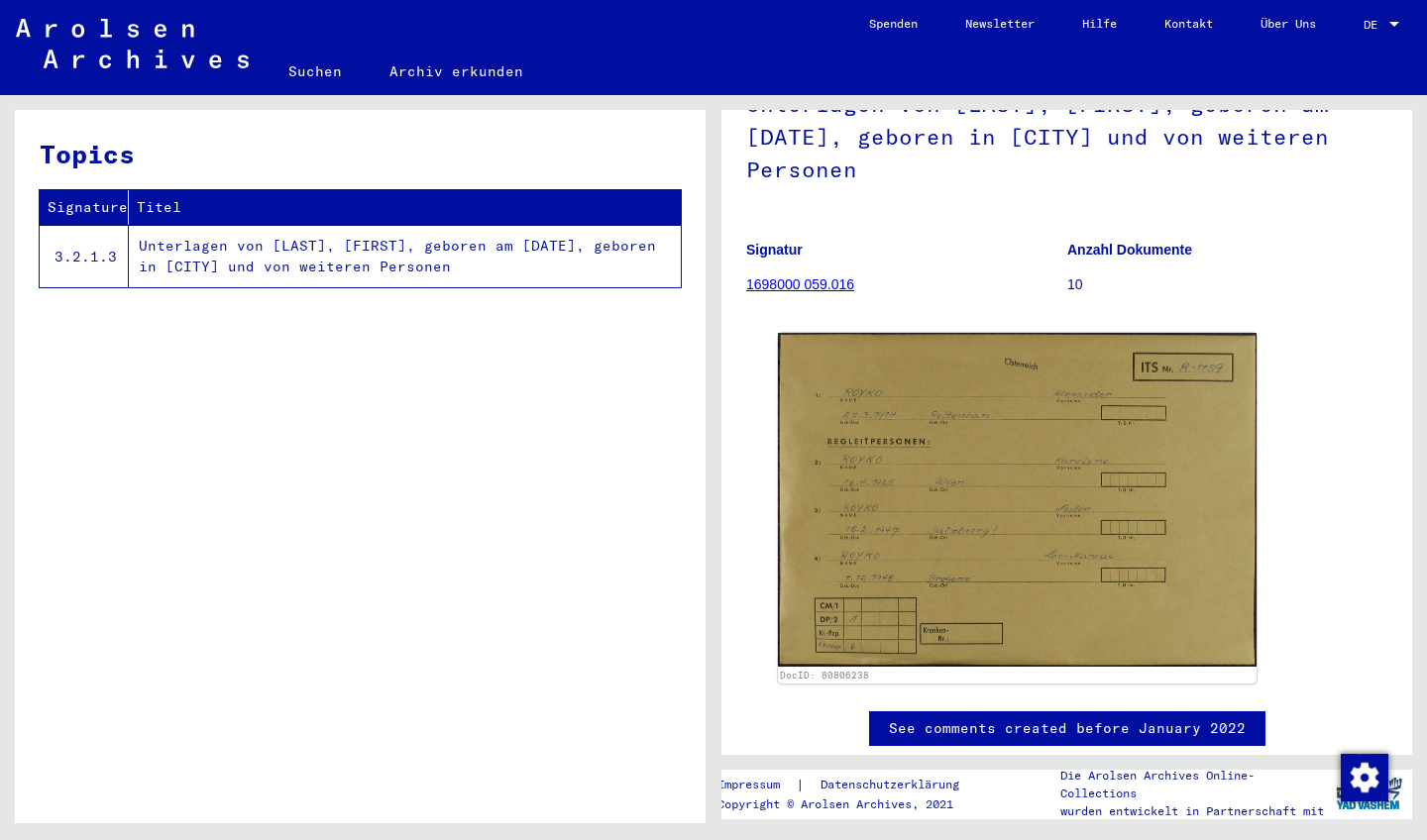 scroll, scrollTop: 166, scrollLeft: 0, axis: vertical 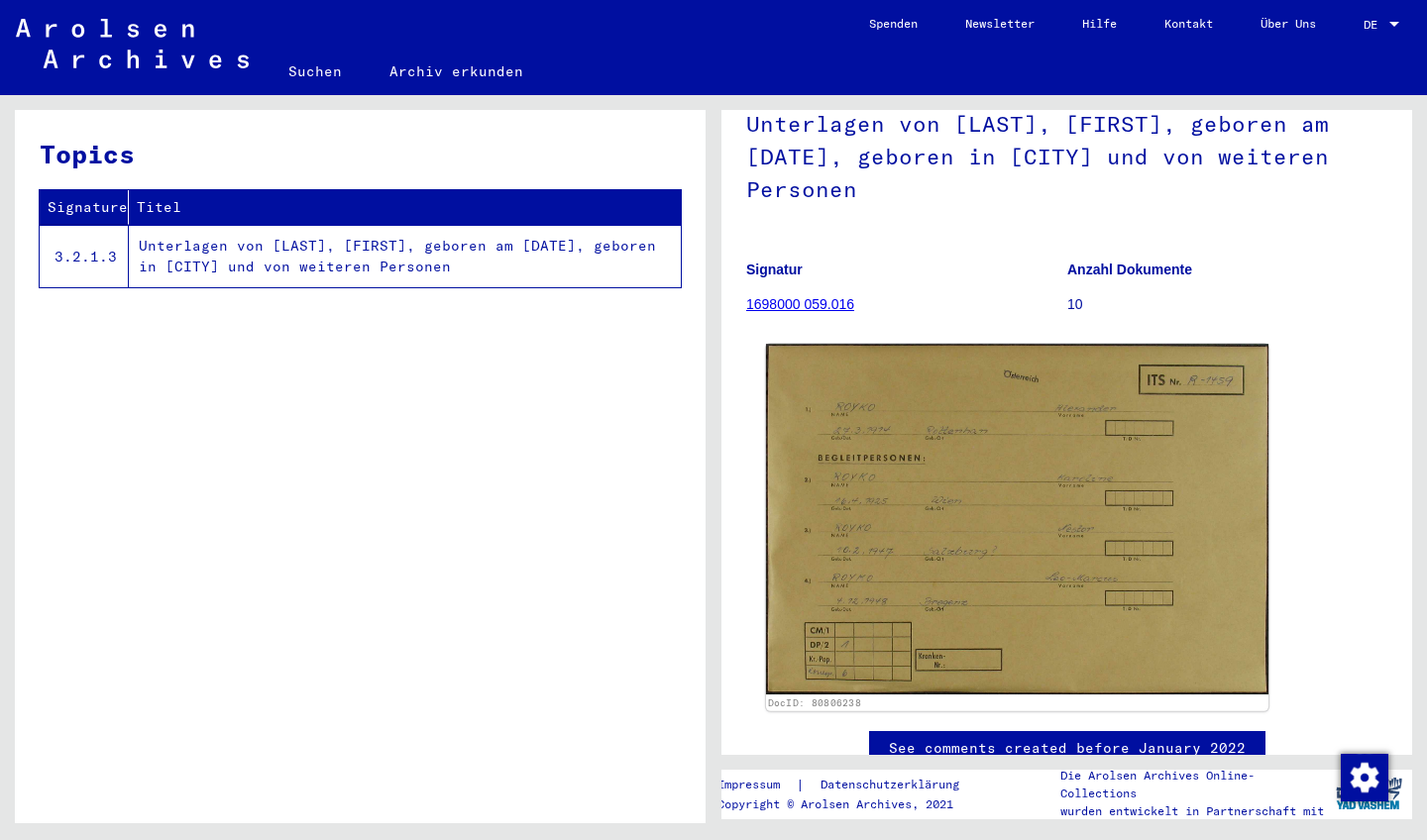 click 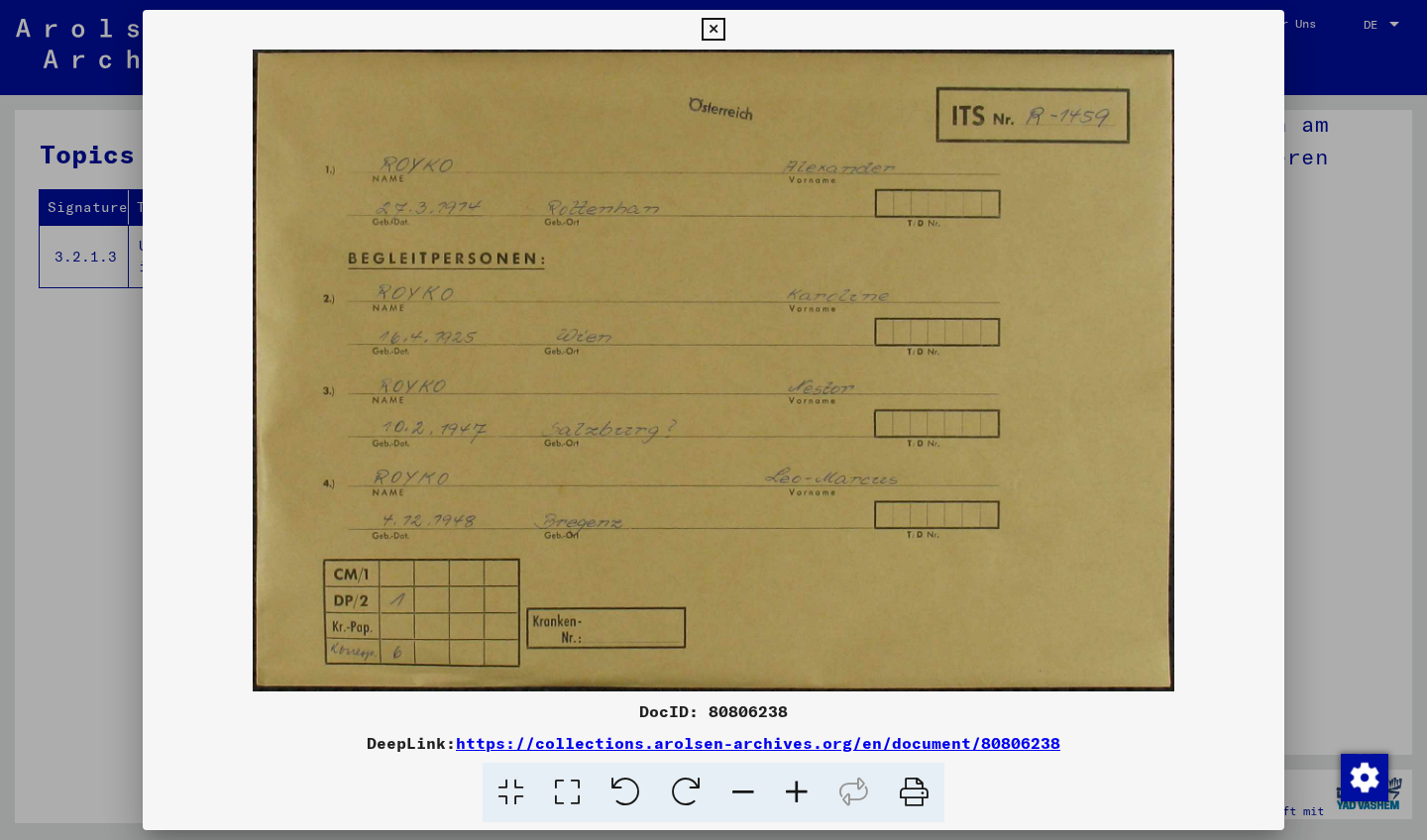 drag, startPoint x: 980, startPoint y: 337, endPoint x: 1487, endPoint y: 761, distance: 660.927 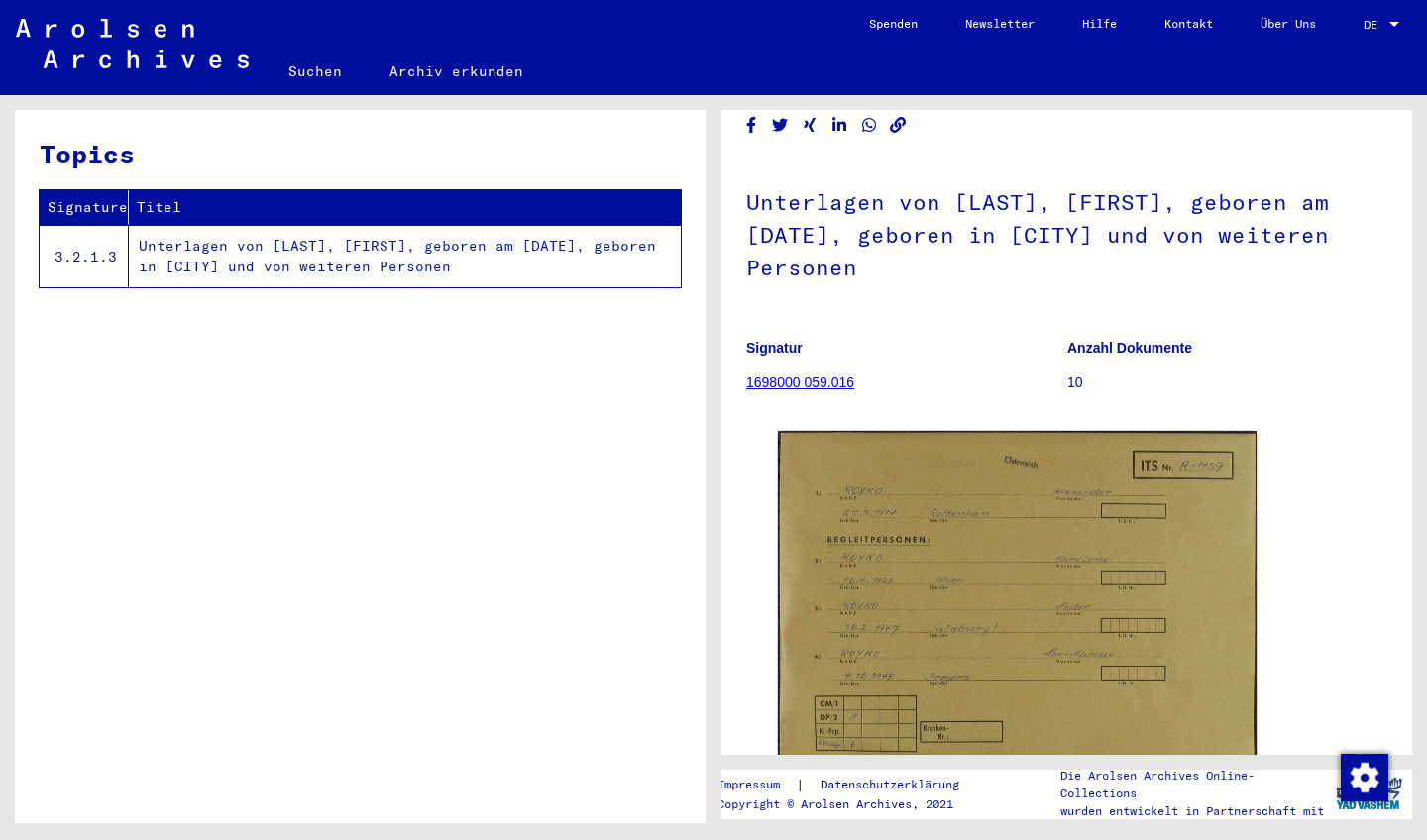scroll, scrollTop: 0, scrollLeft: 0, axis: both 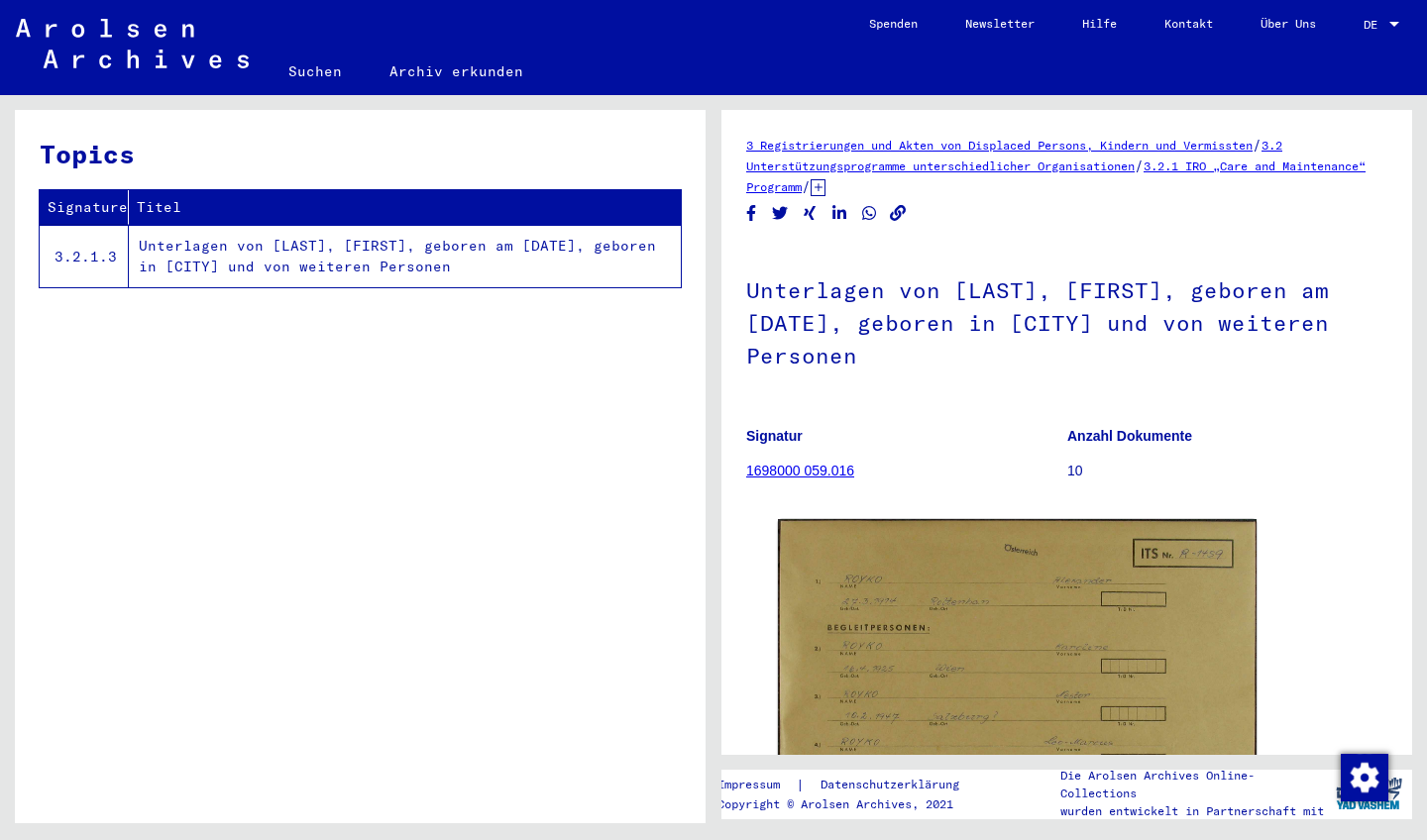 drag, startPoint x: 1018, startPoint y: 367, endPoint x: 736, endPoint y: 288, distance: 292.85662 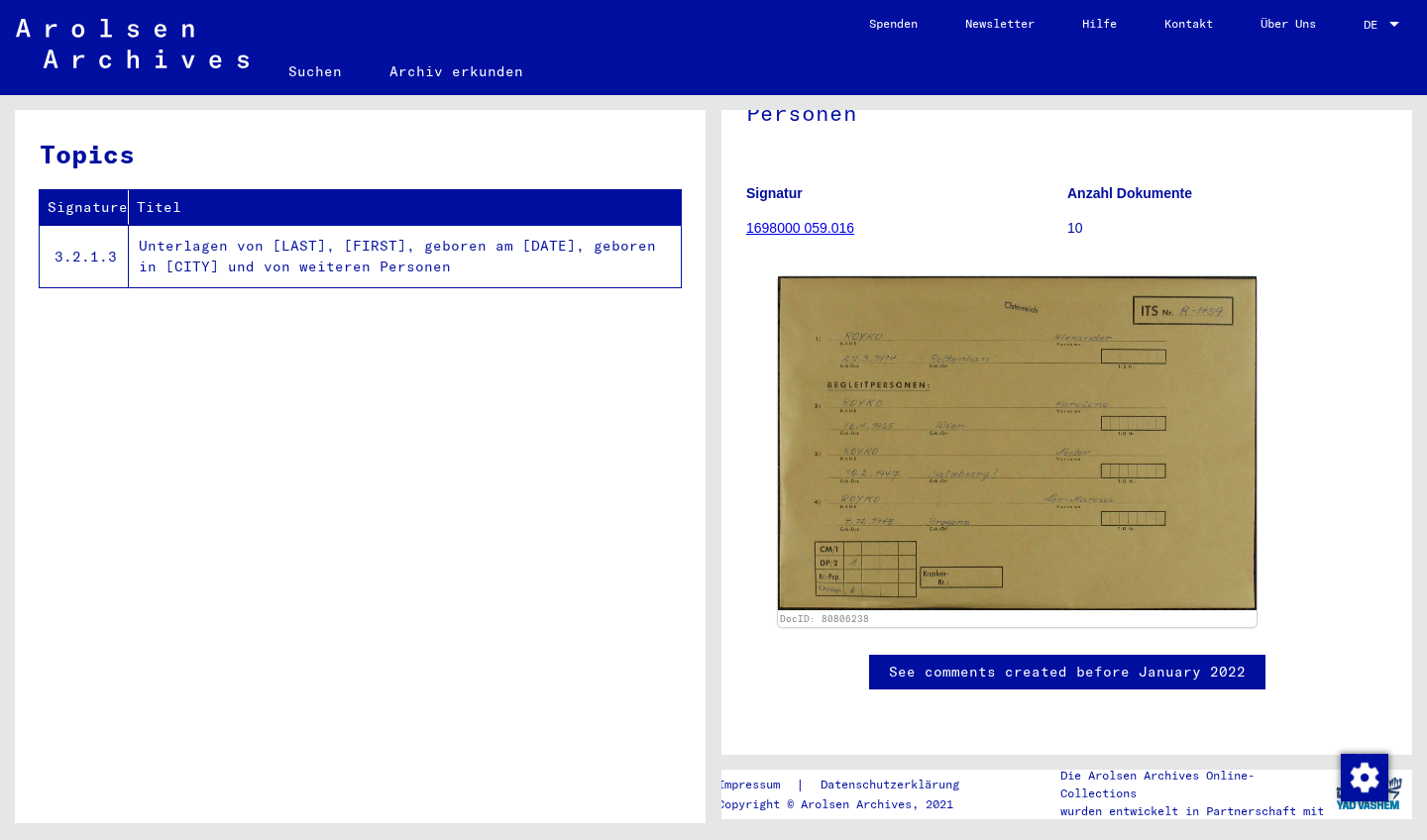 scroll, scrollTop: 295, scrollLeft: 0, axis: vertical 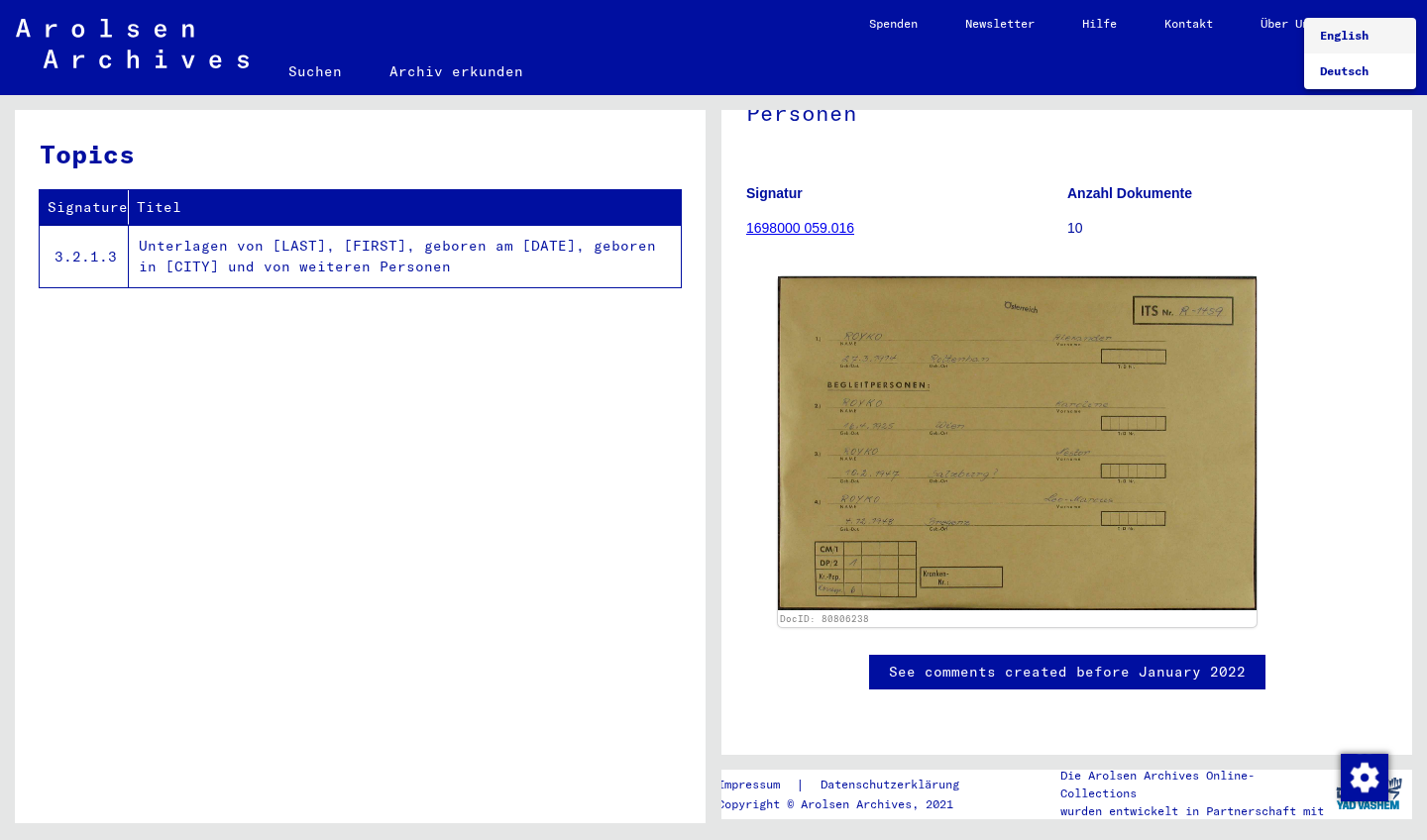click on "English" at bounding box center (1344, 35) 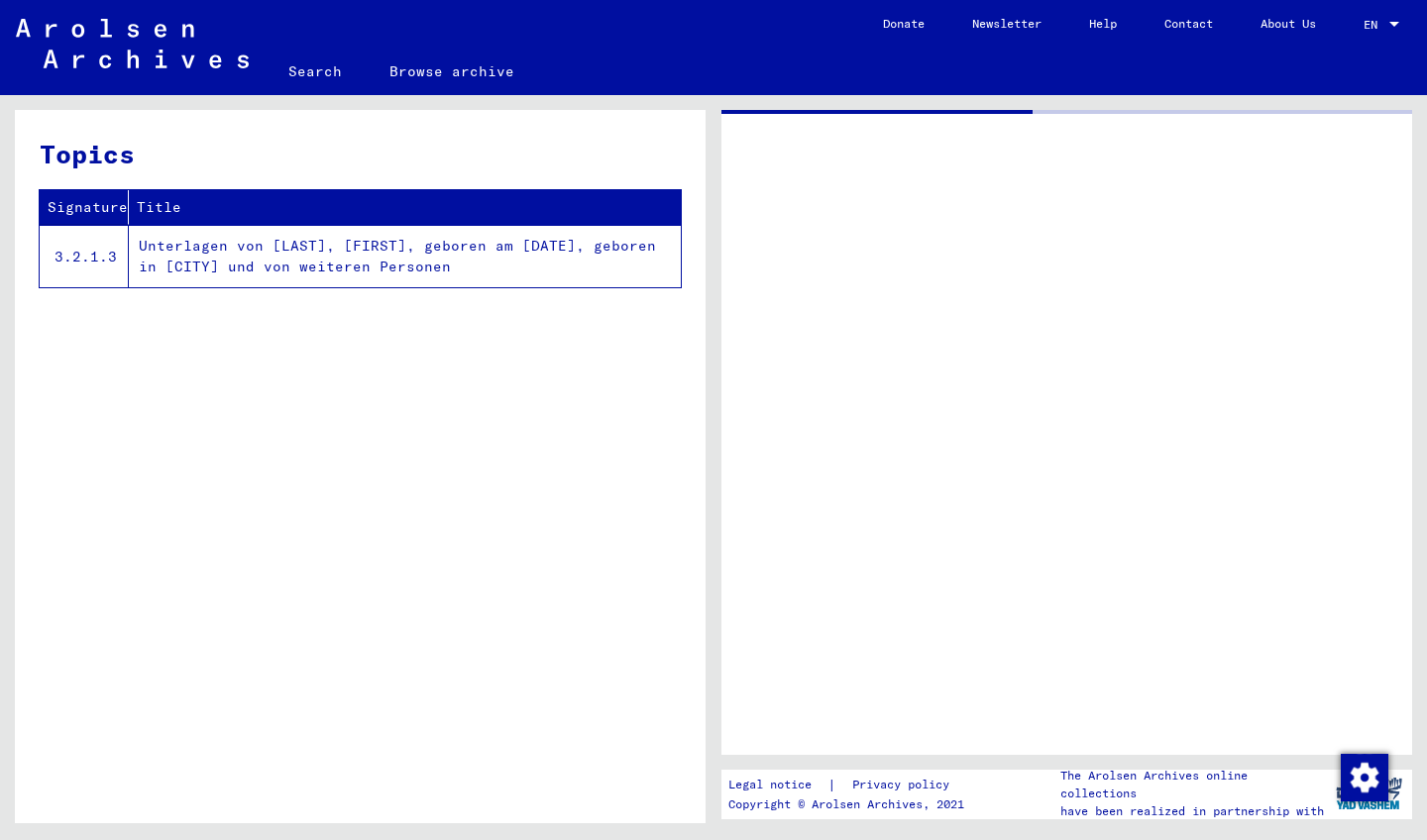 scroll, scrollTop: 0, scrollLeft: 0, axis: both 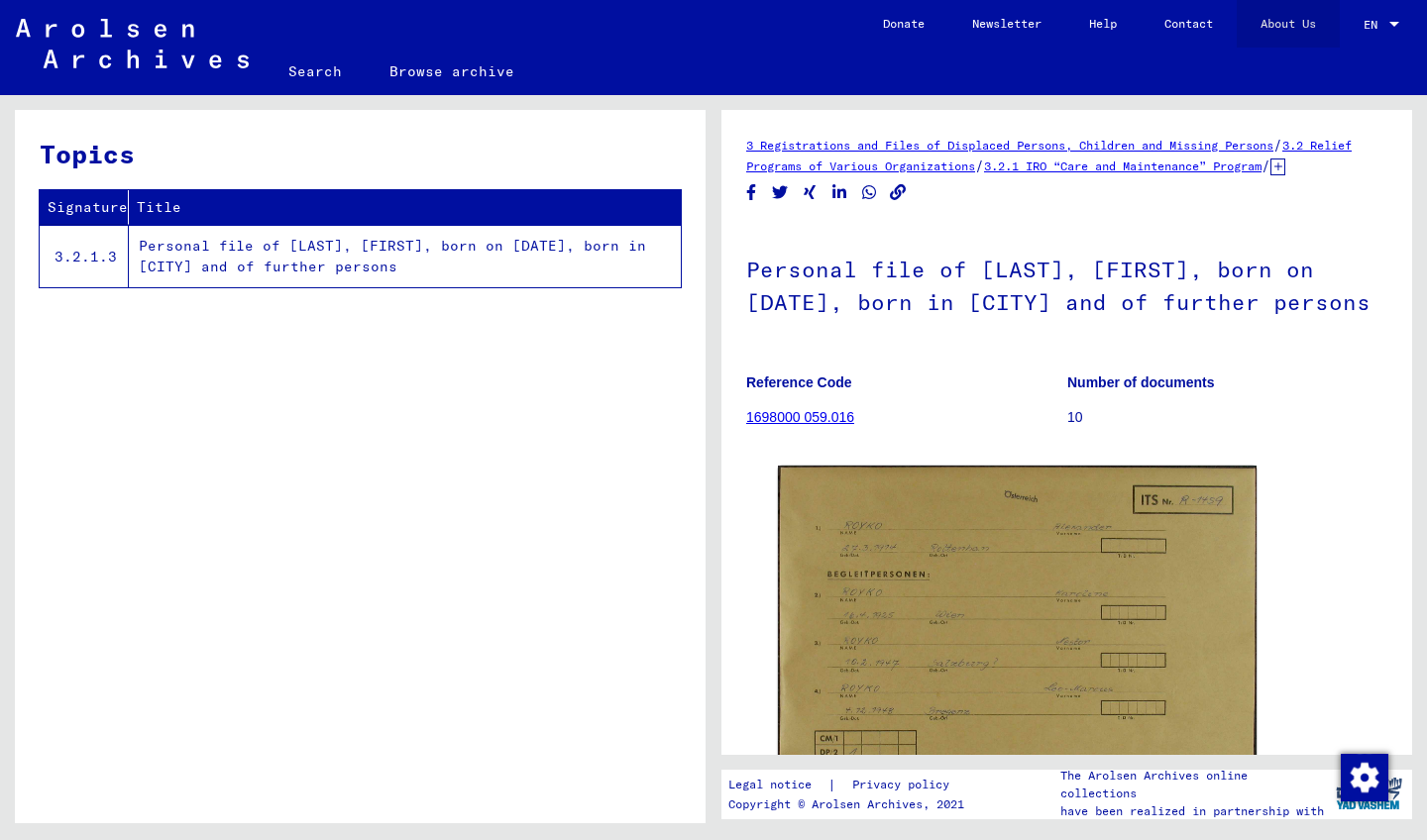 click on "About Us" 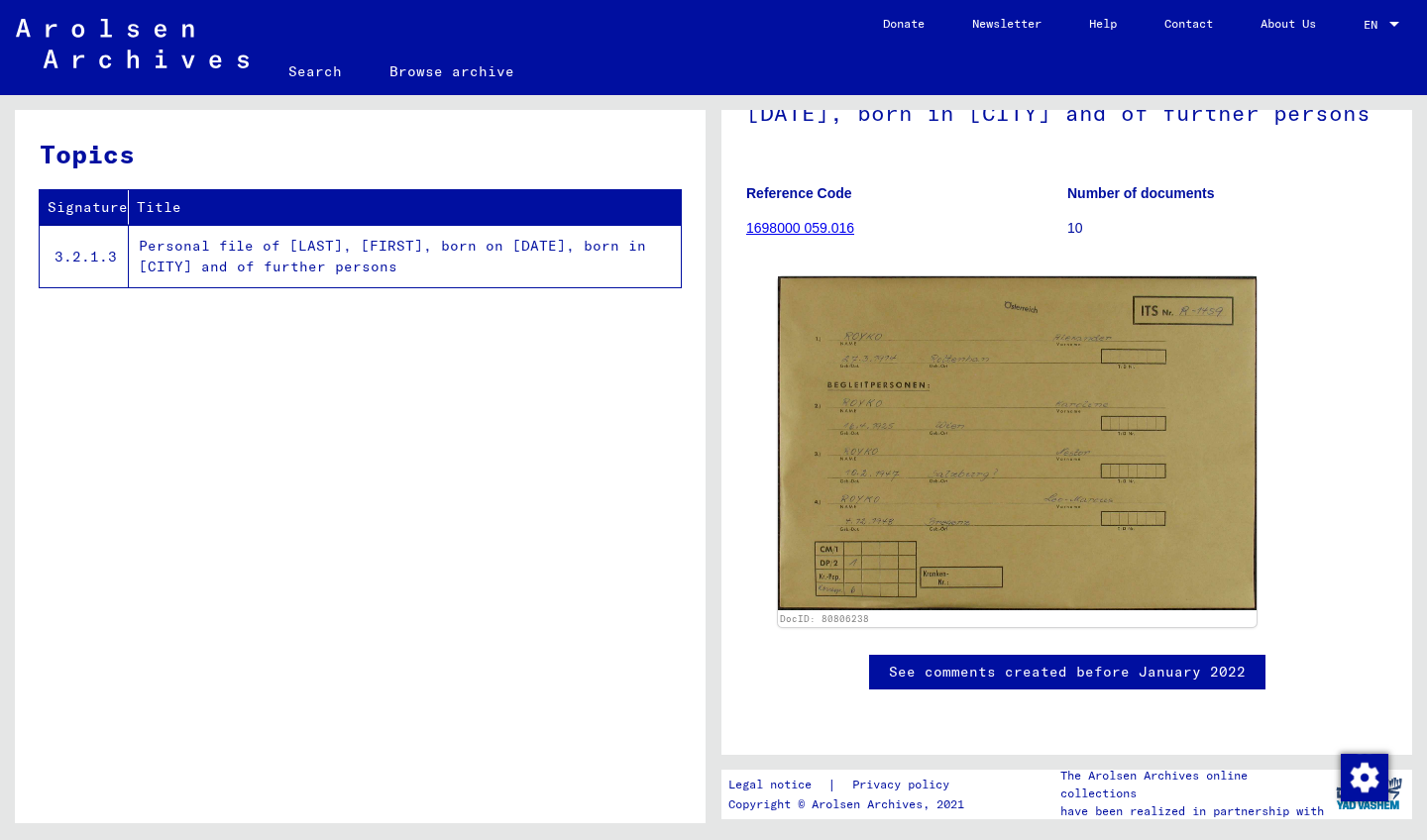 scroll, scrollTop: 0, scrollLeft: 0, axis: both 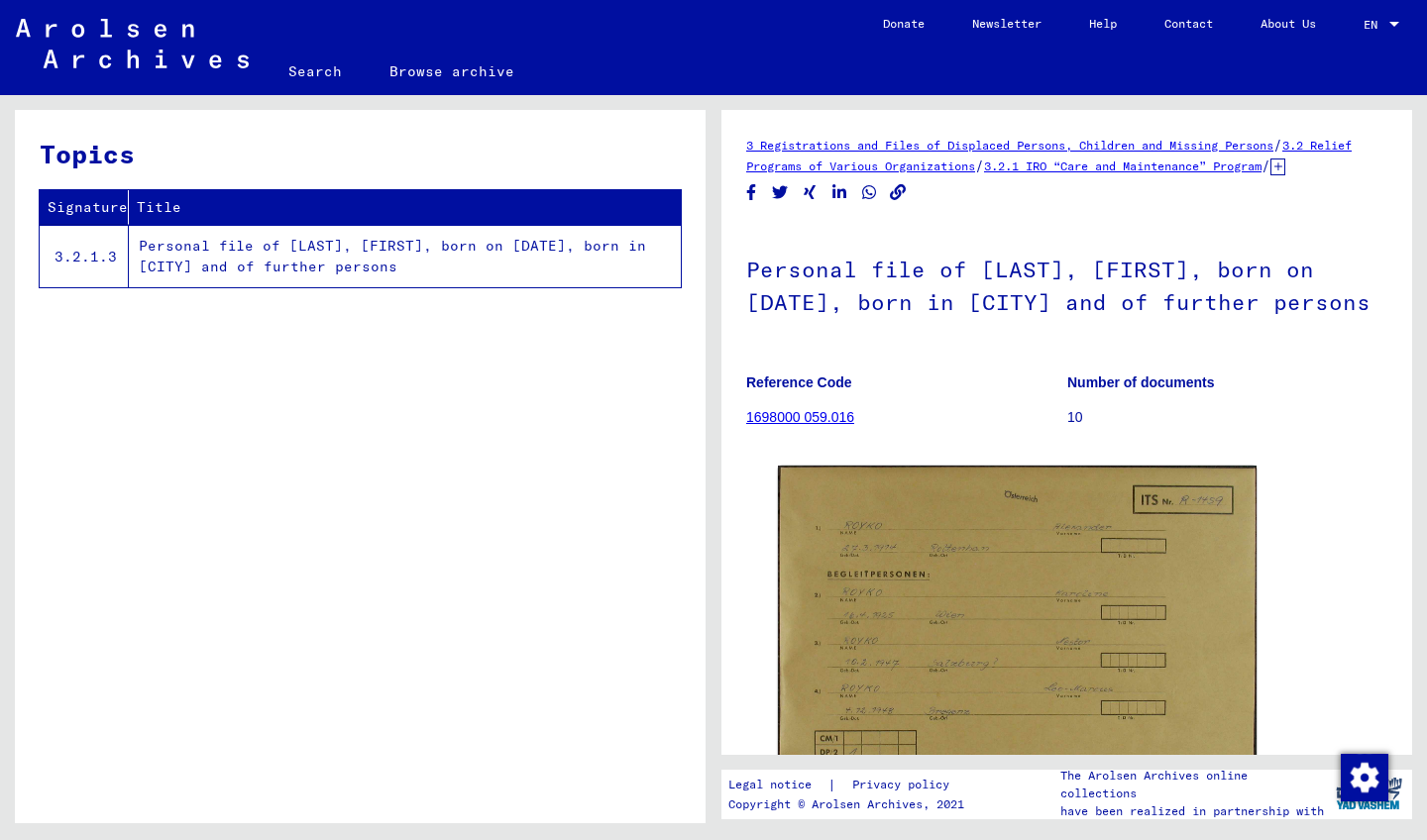 click on "1698000 059.016" 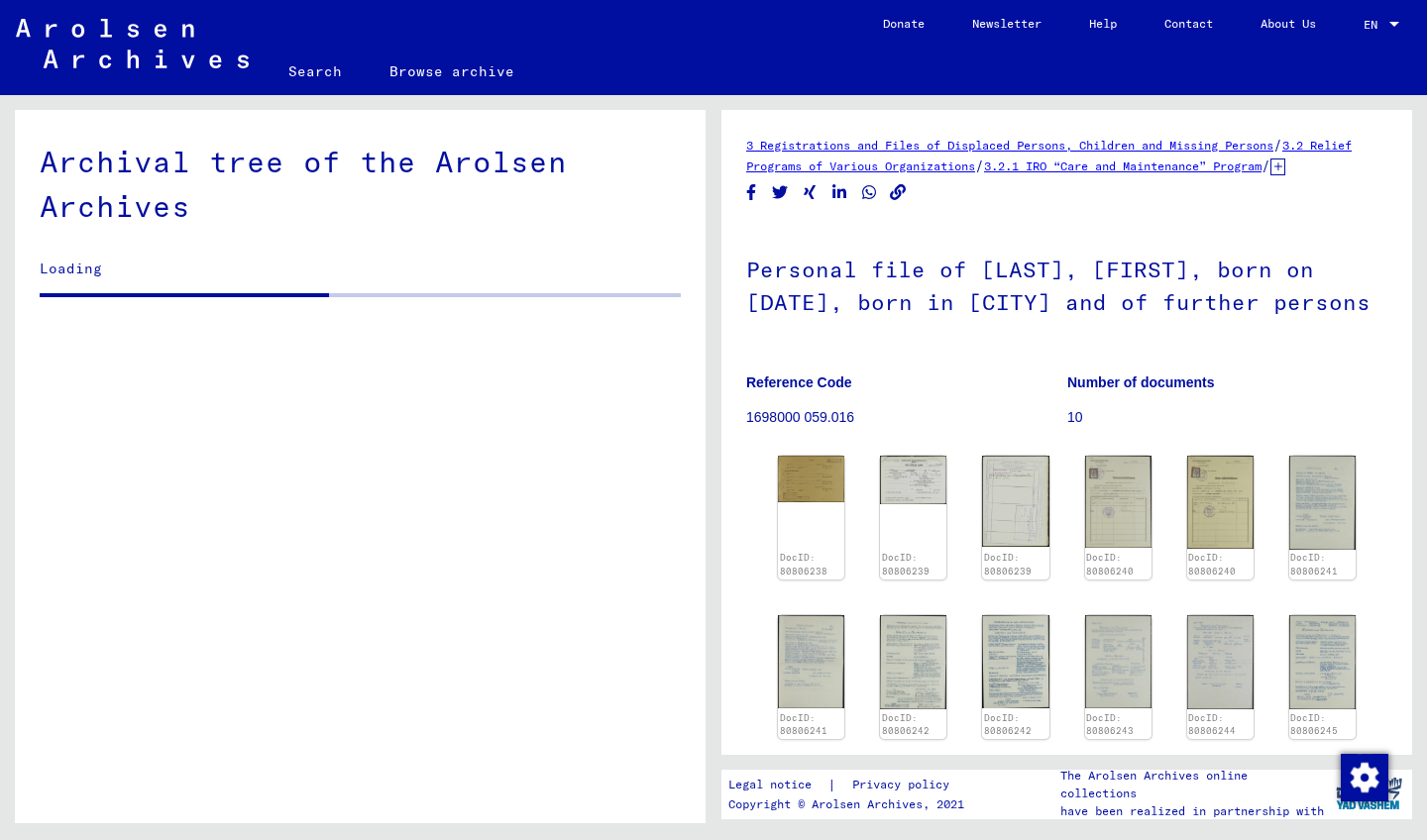 scroll, scrollTop: 0, scrollLeft: 0, axis: both 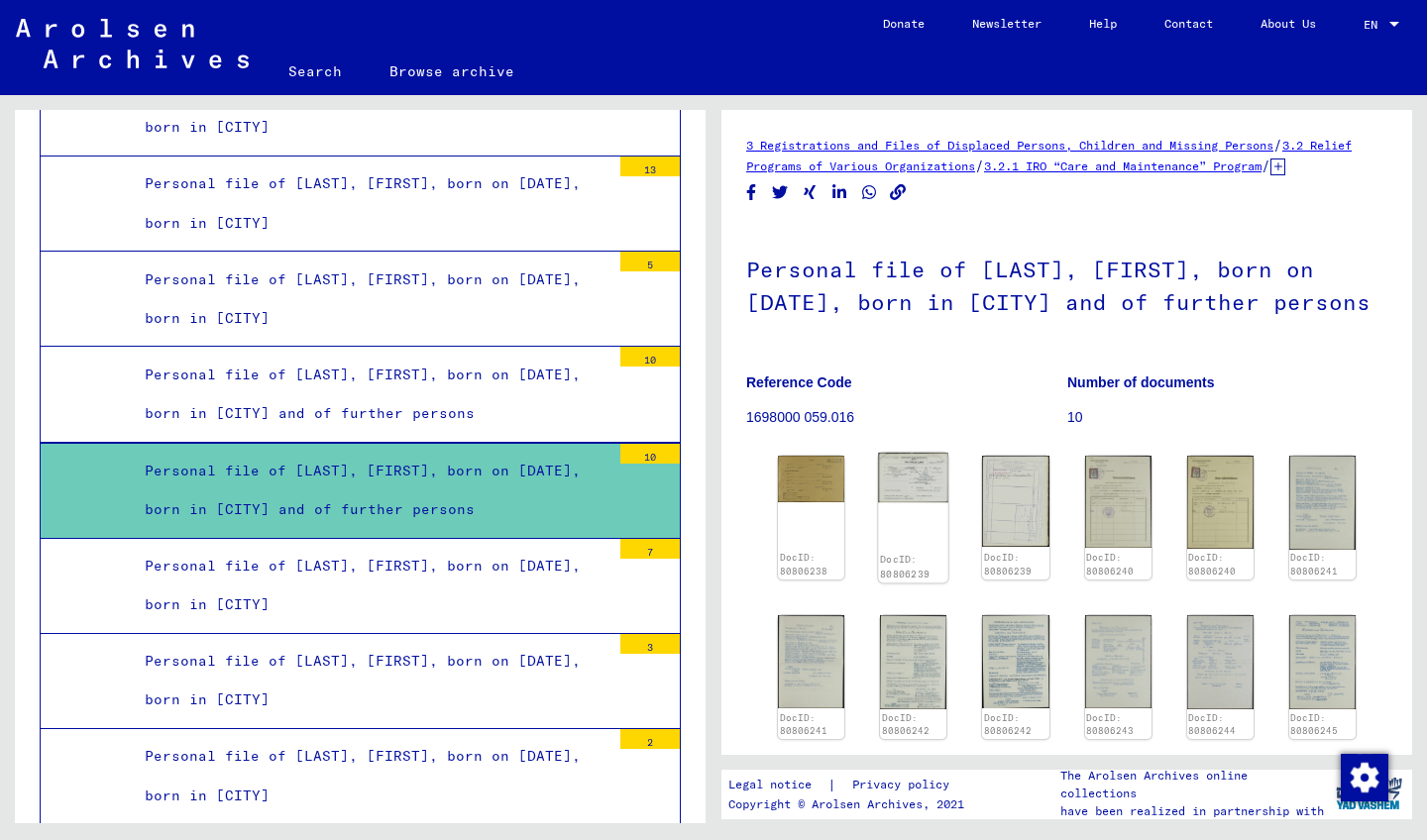 click 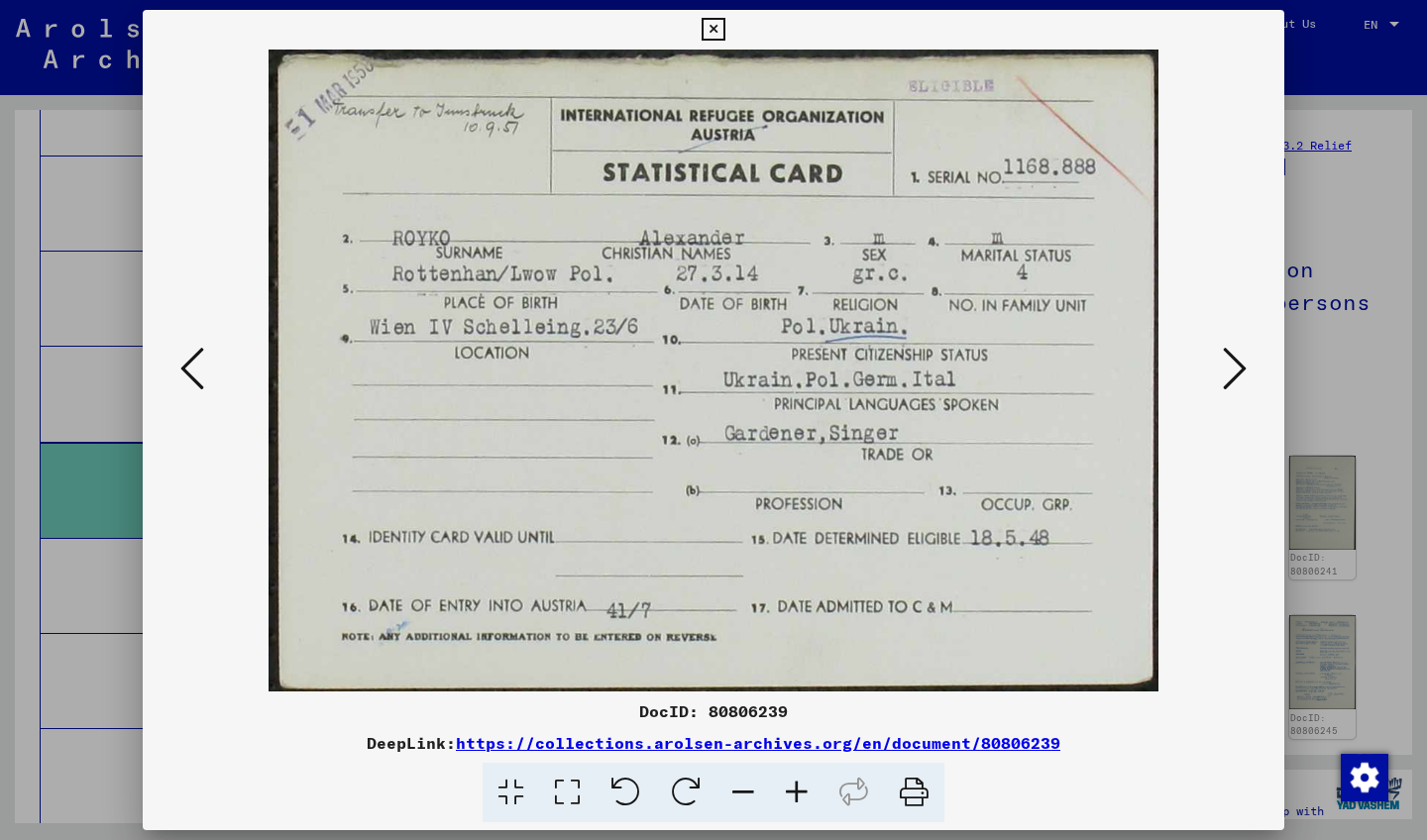click at bounding box center [1235, 368] 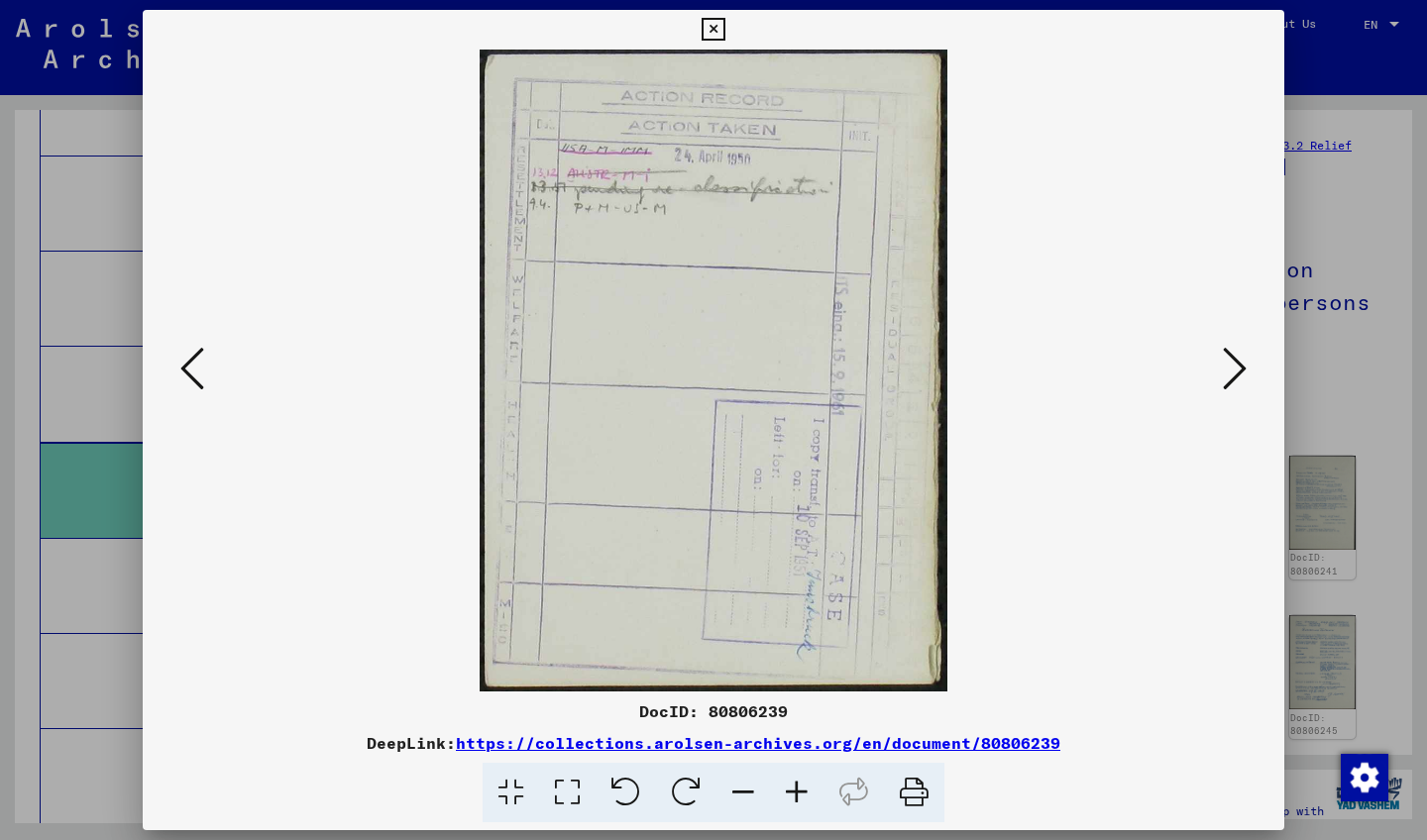 click at bounding box center (1235, 368) 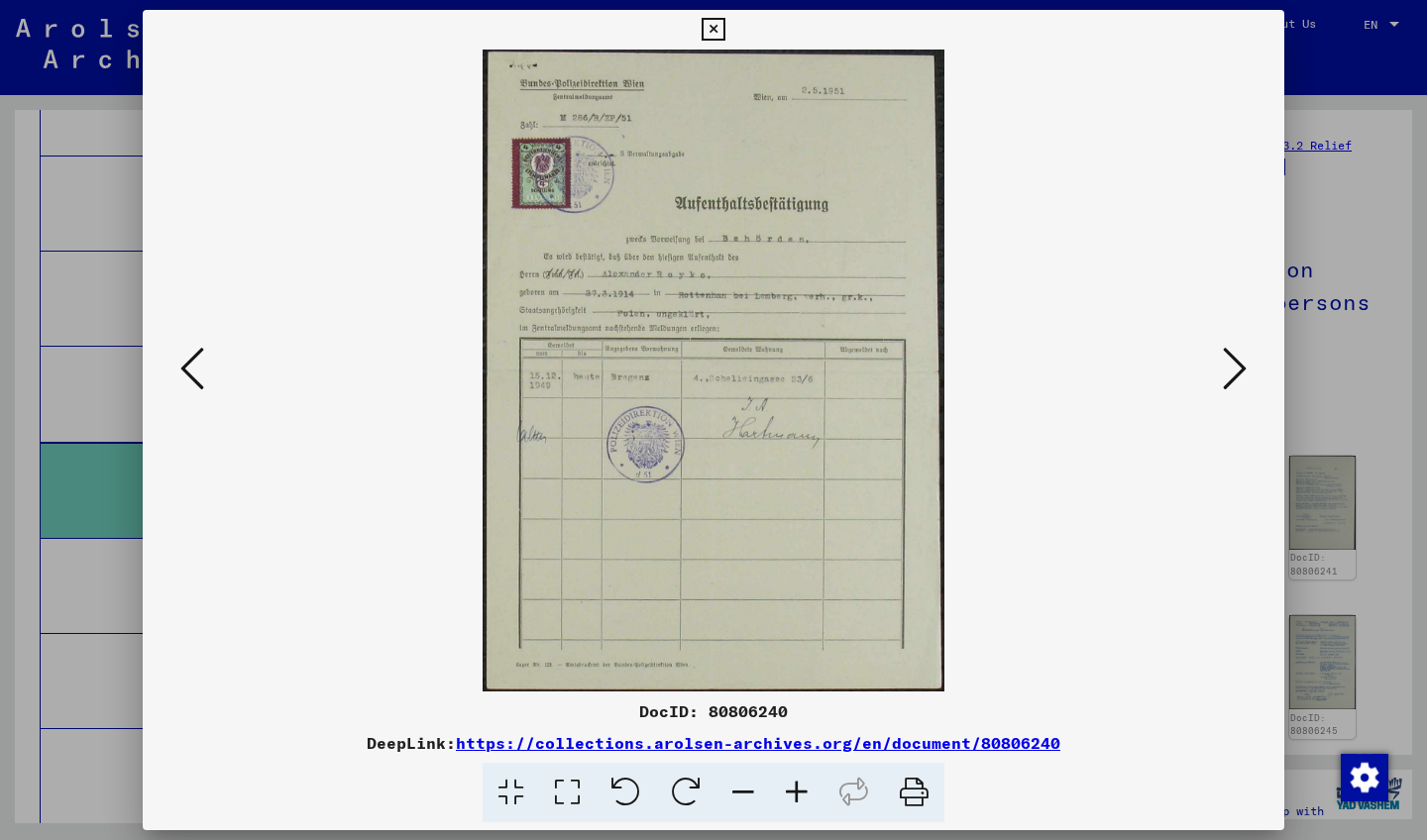 click at bounding box center (1235, 368) 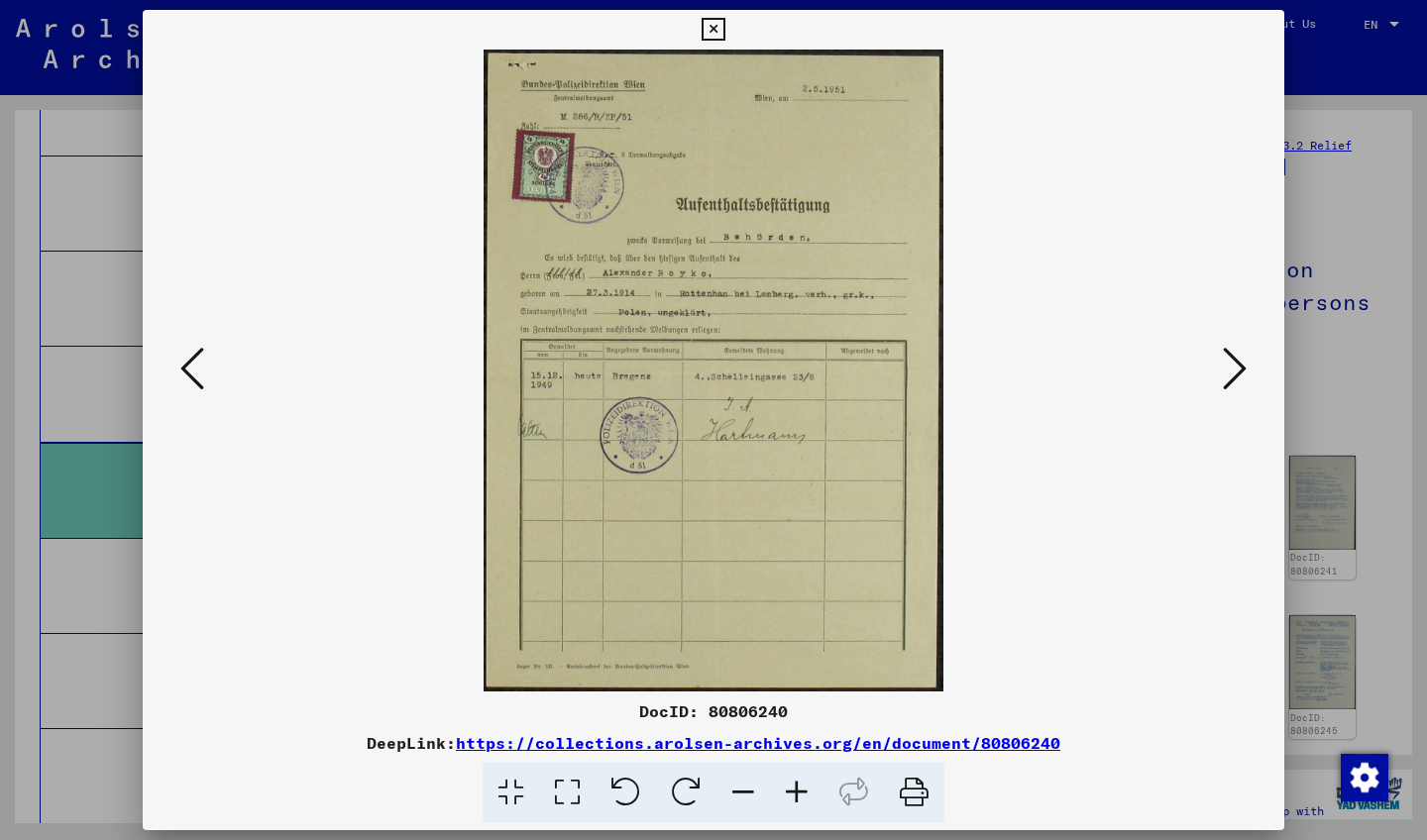 click at bounding box center [1235, 368] 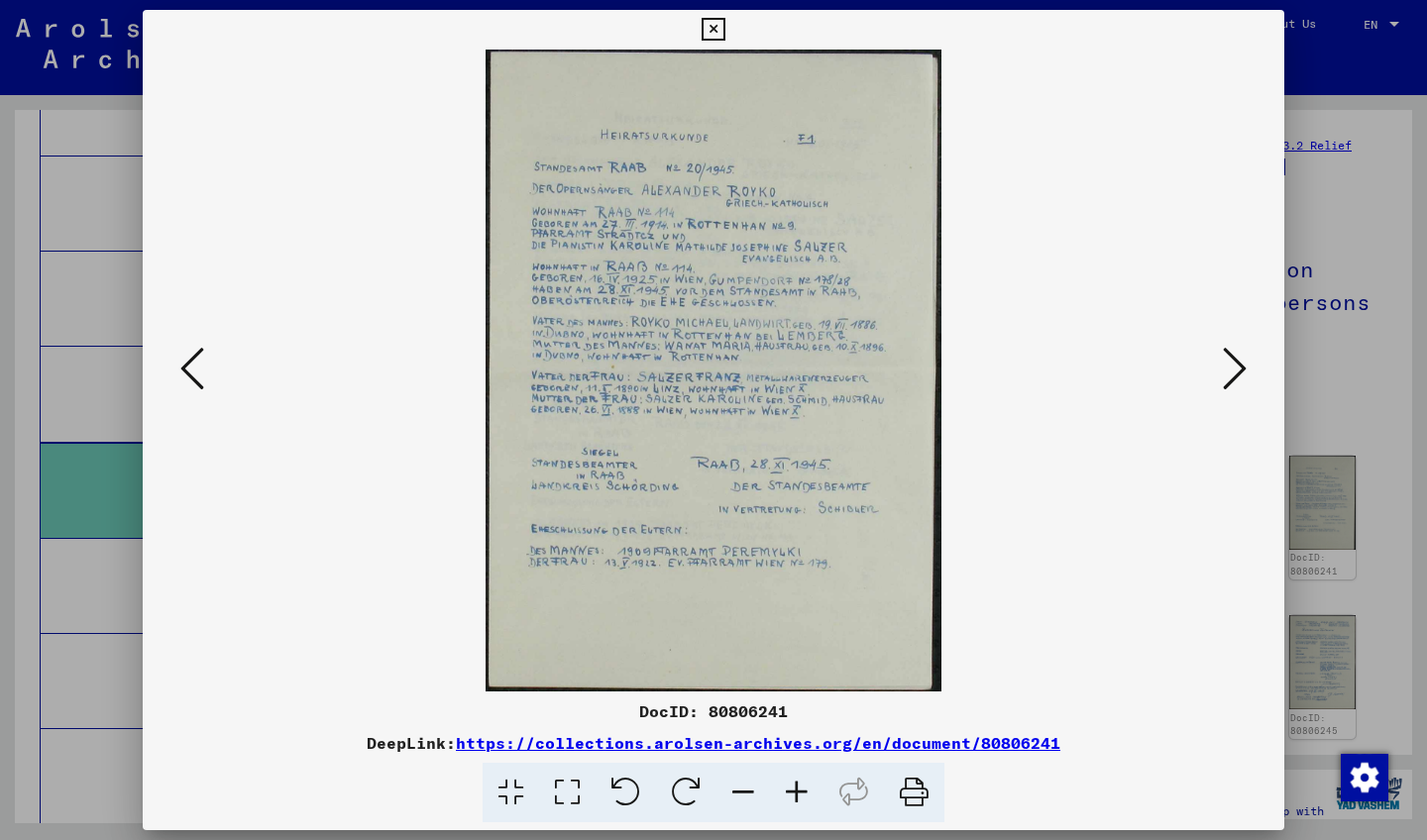 click at bounding box center [1235, 368] 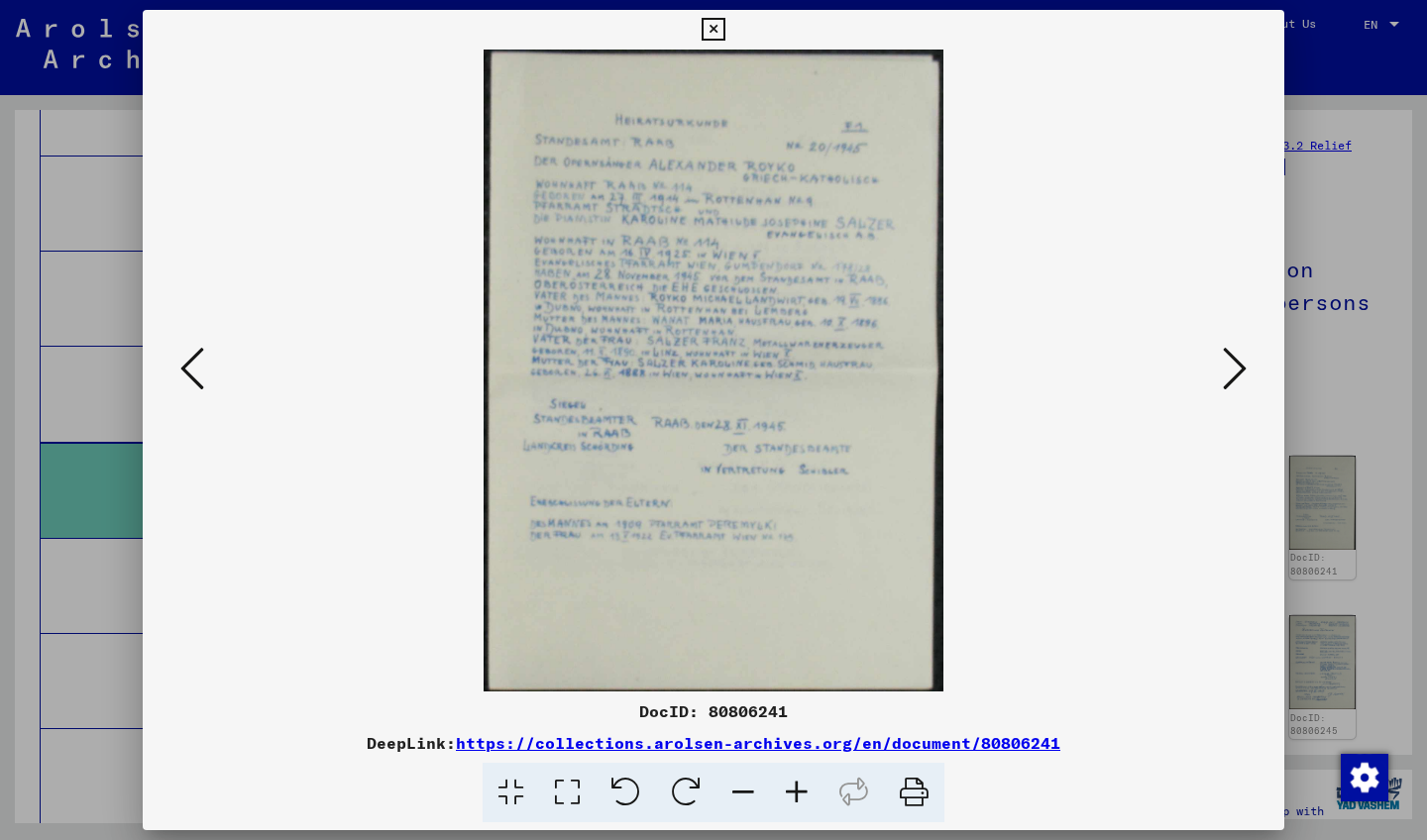 click at bounding box center [1235, 368] 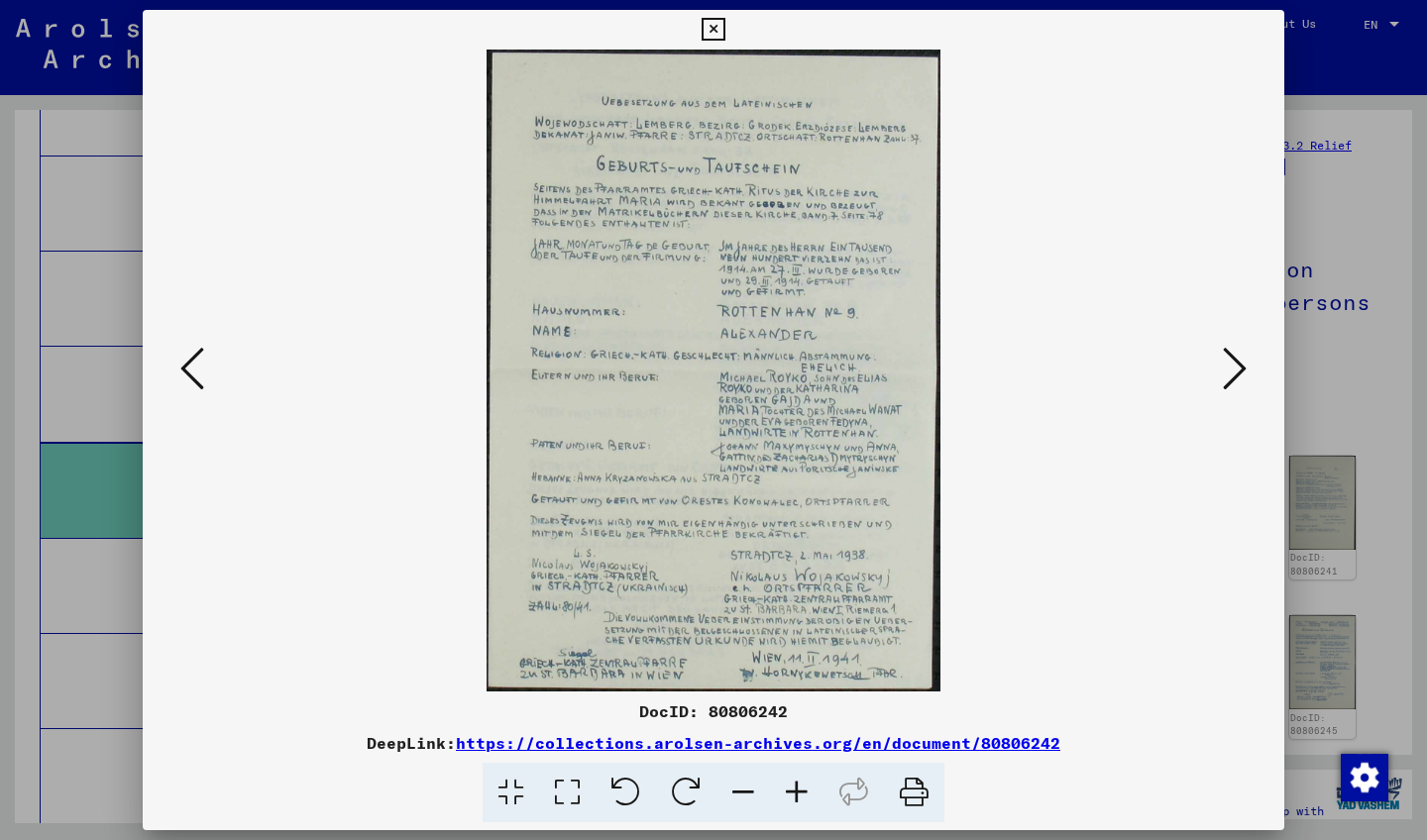 click at bounding box center (1235, 368) 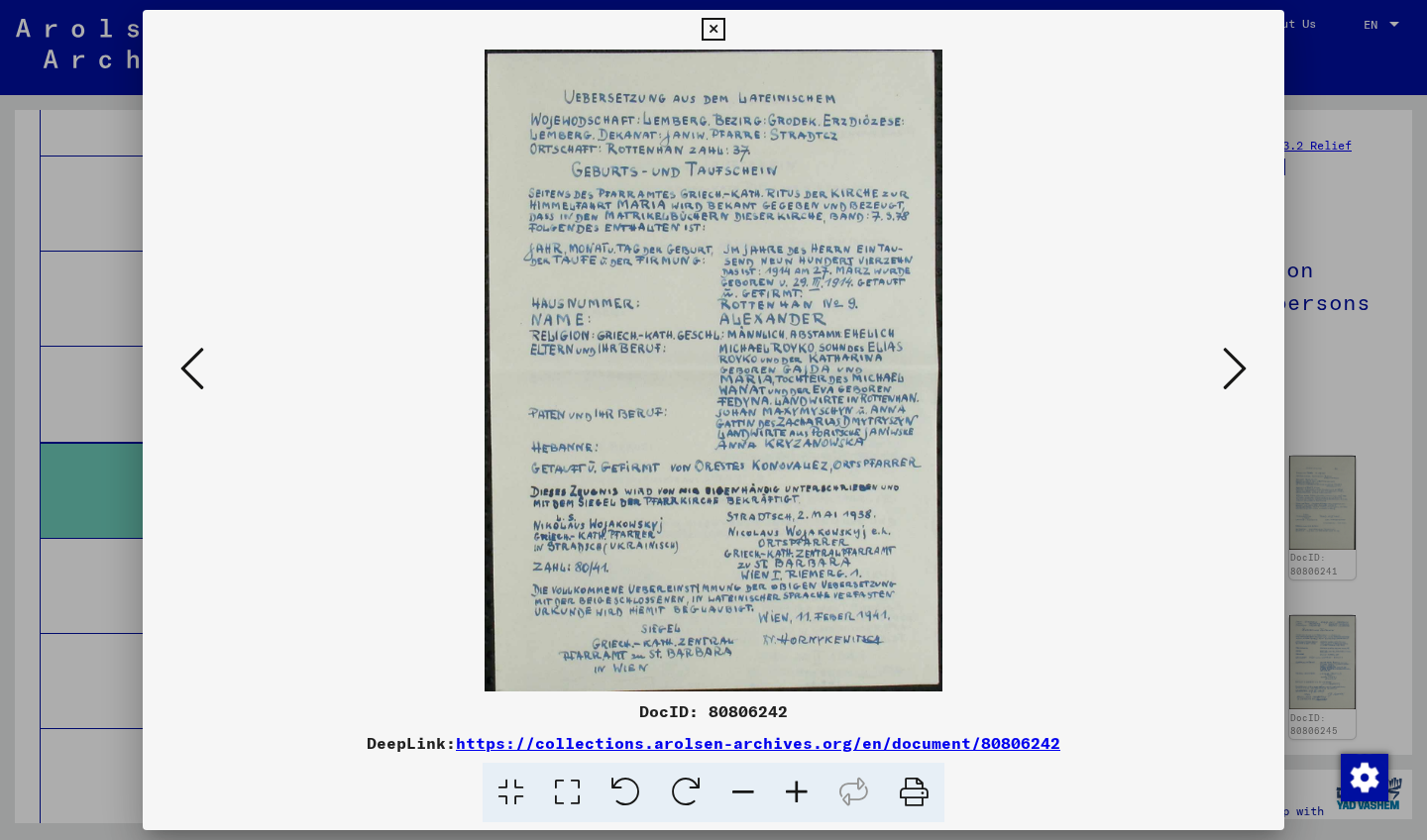 click at bounding box center (1235, 368) 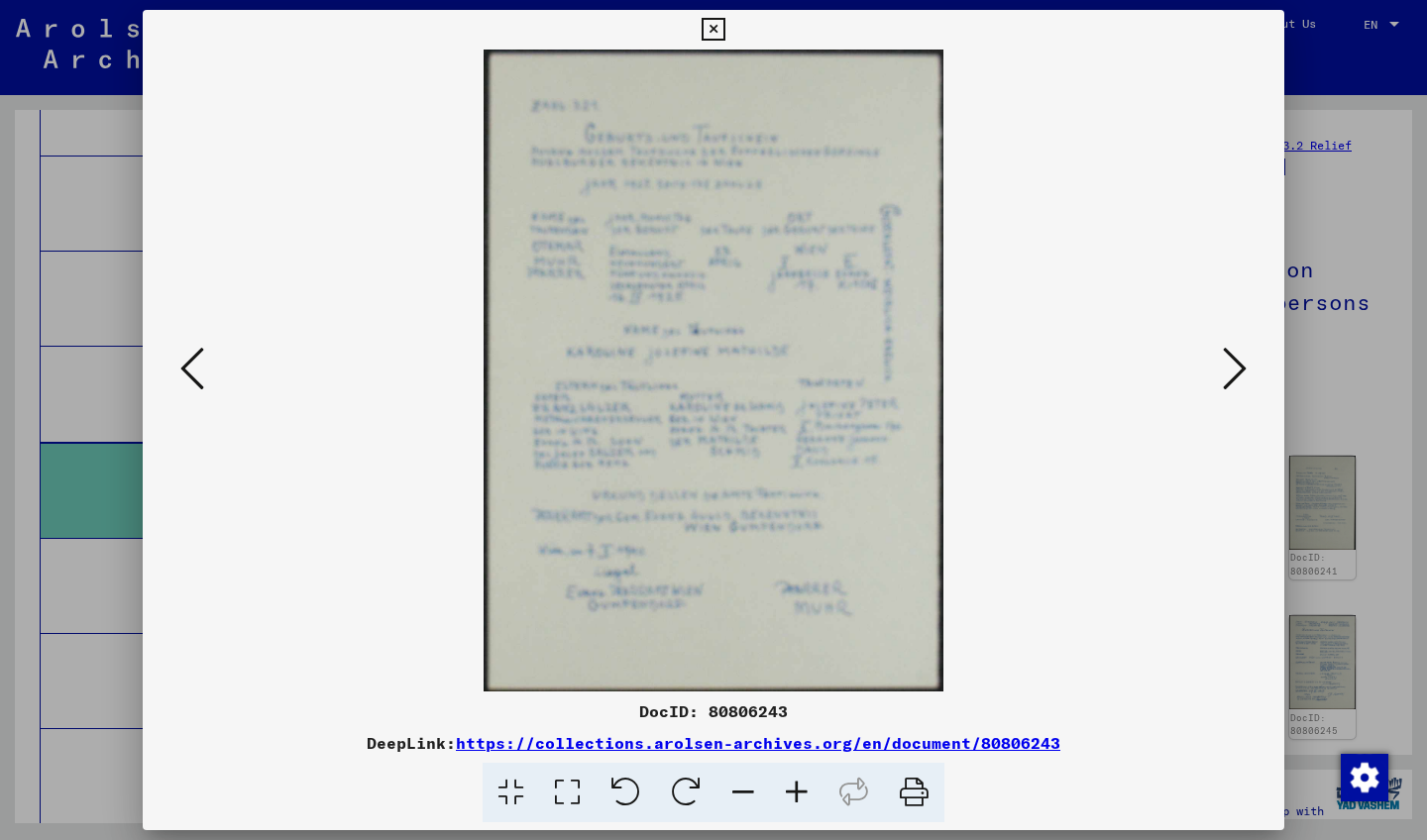 click at bounding box center (1235, 368) 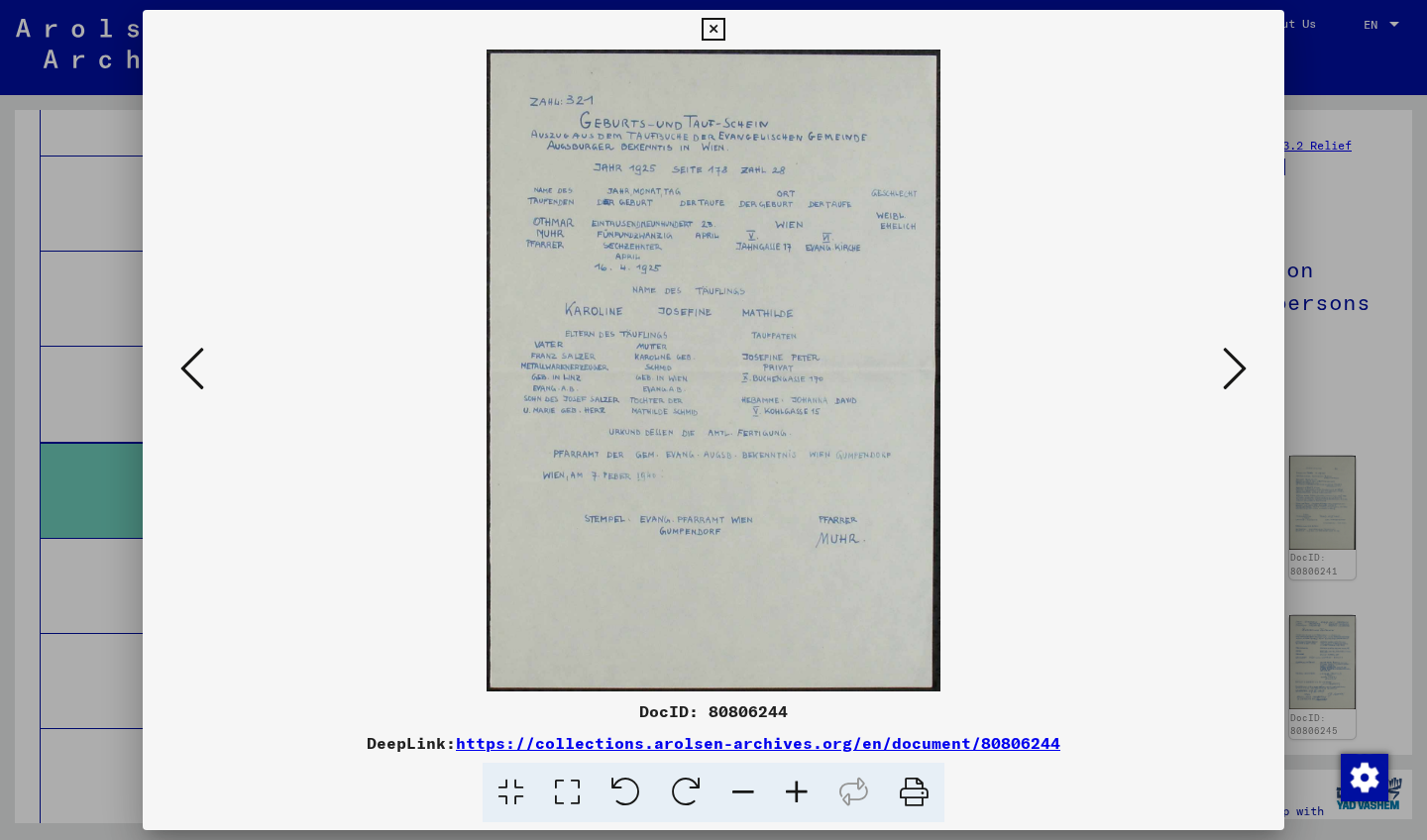 click at bounding box center [1235, 368] 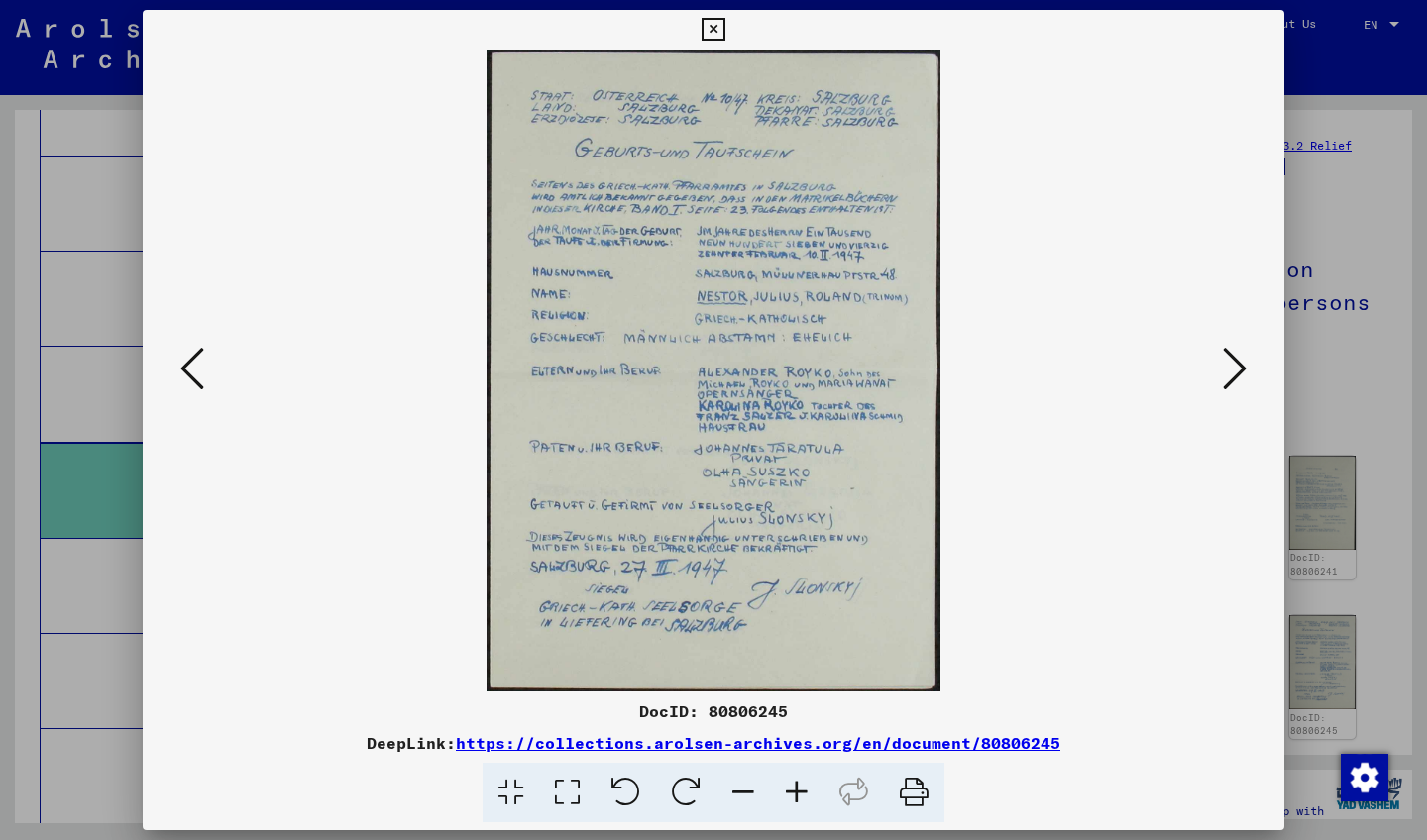 click at bounding box center [1235, 368] 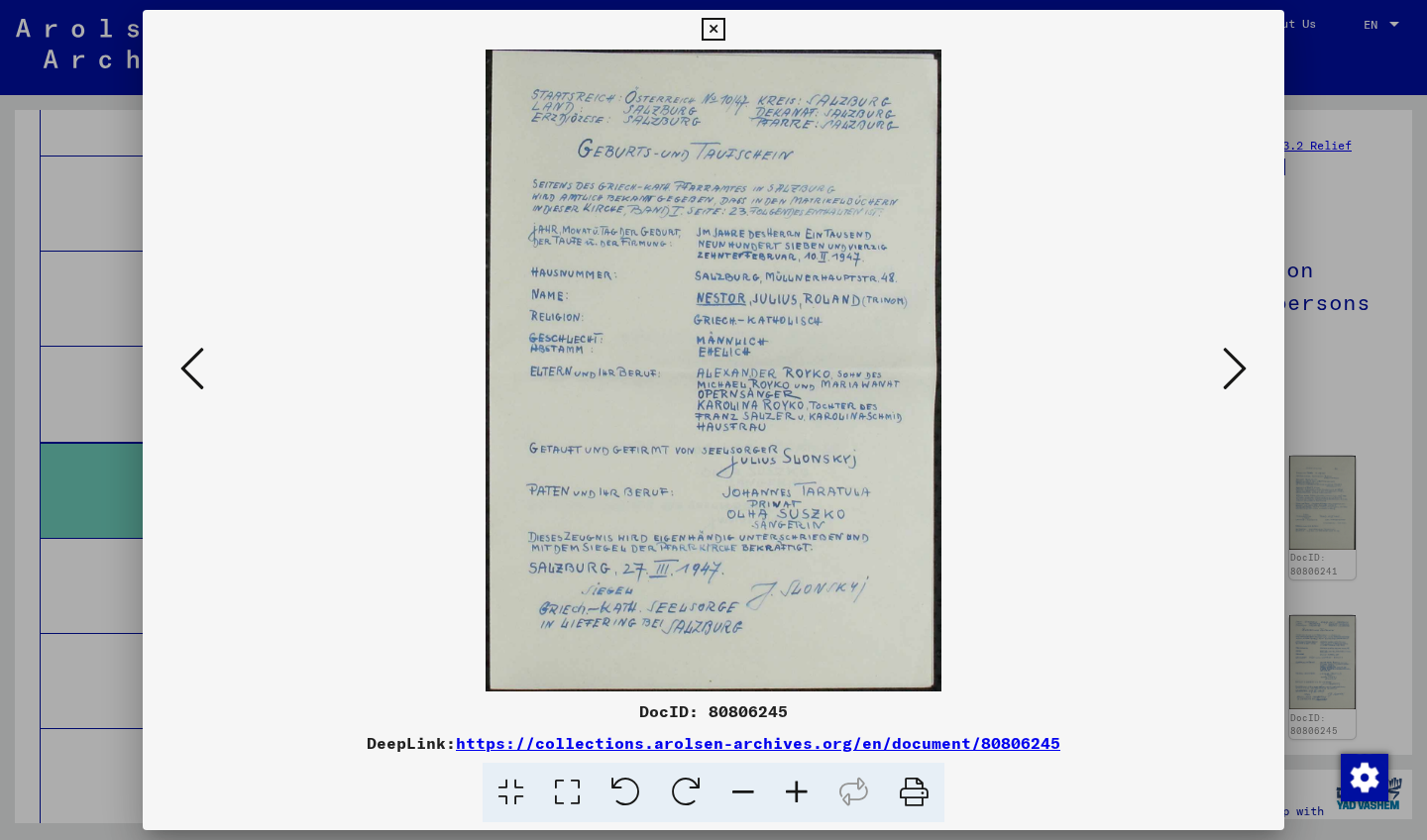 click at bounding box center [1235, 368] 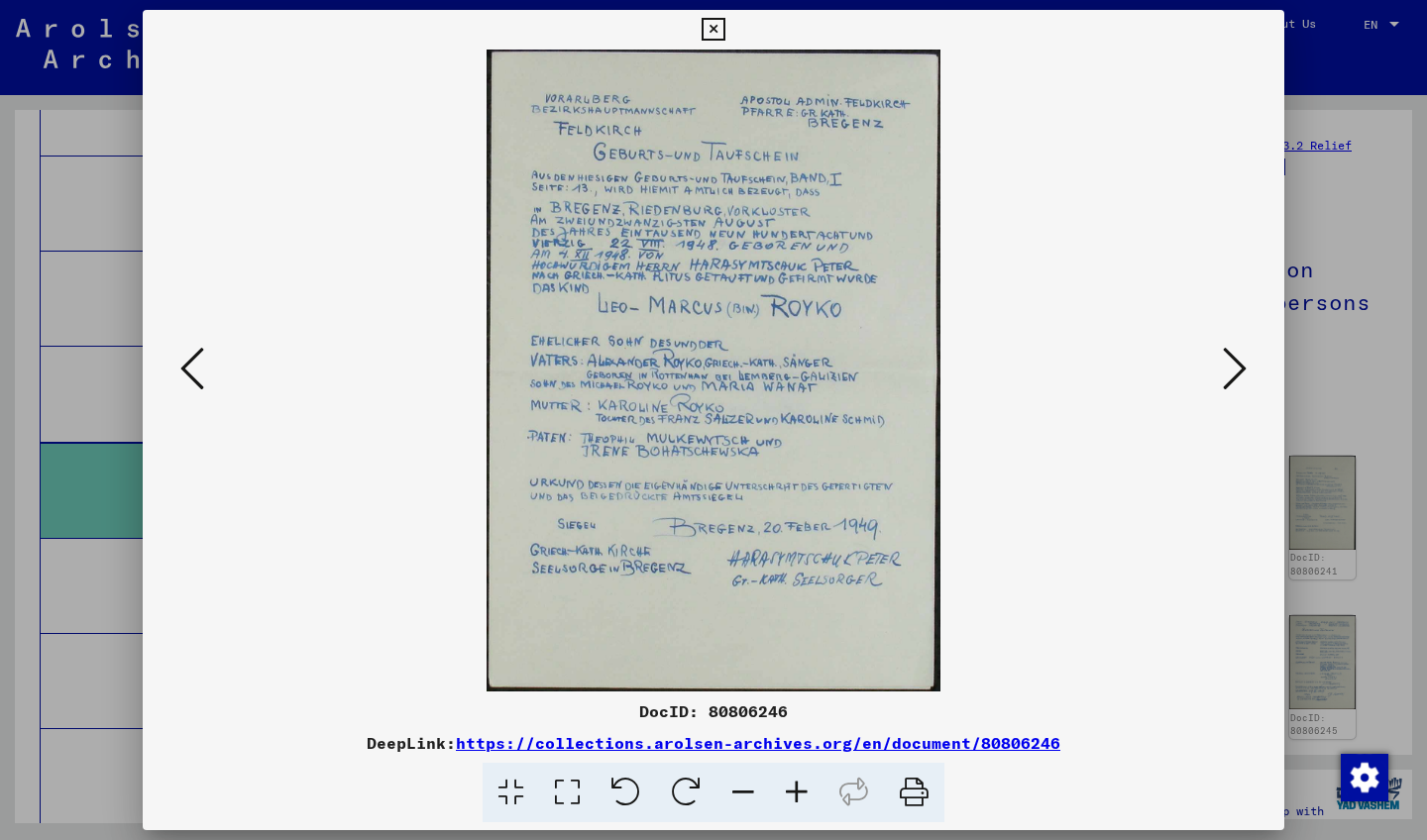 click at bounding box center [1235, 368] 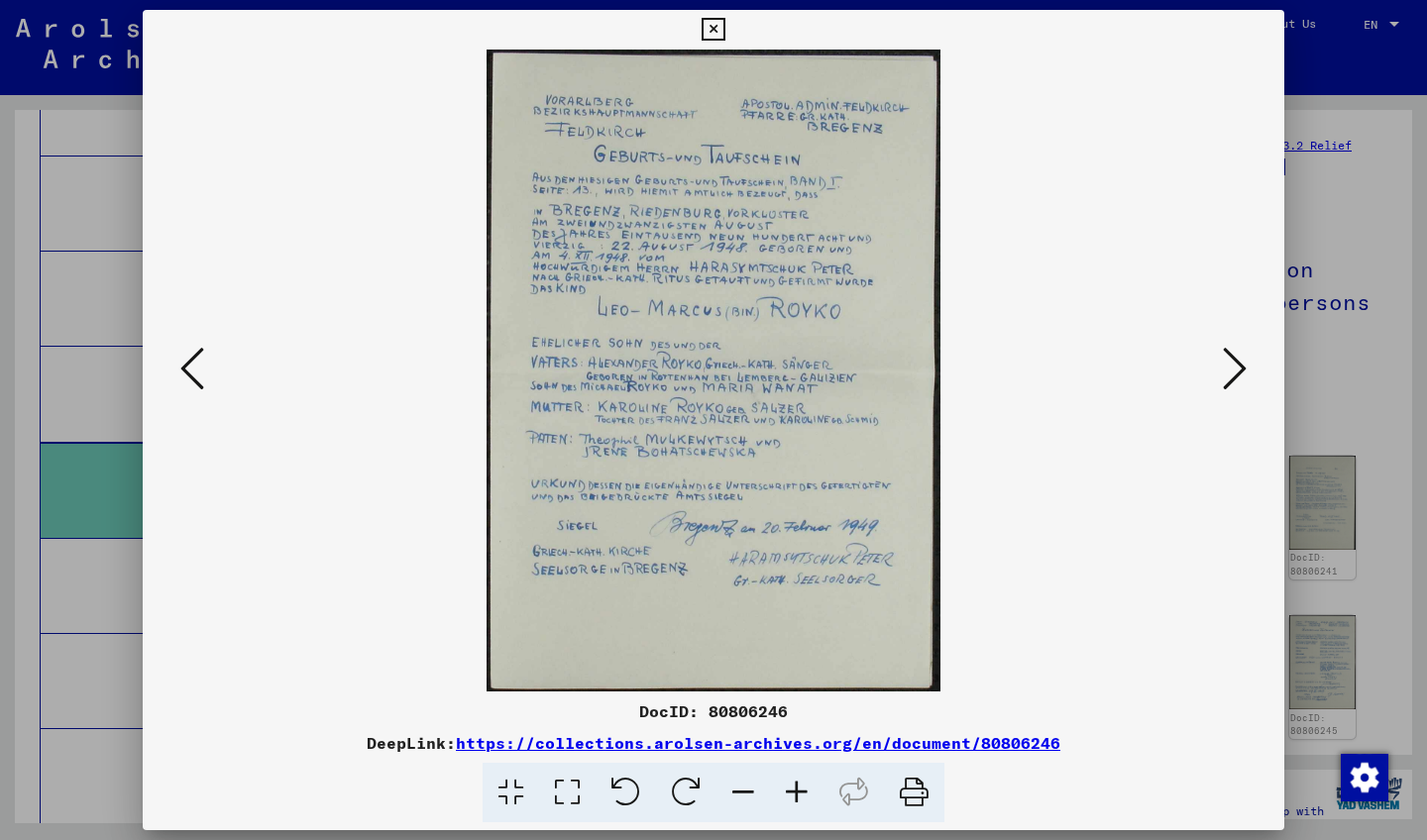 click at bounding box center [1235, 369] 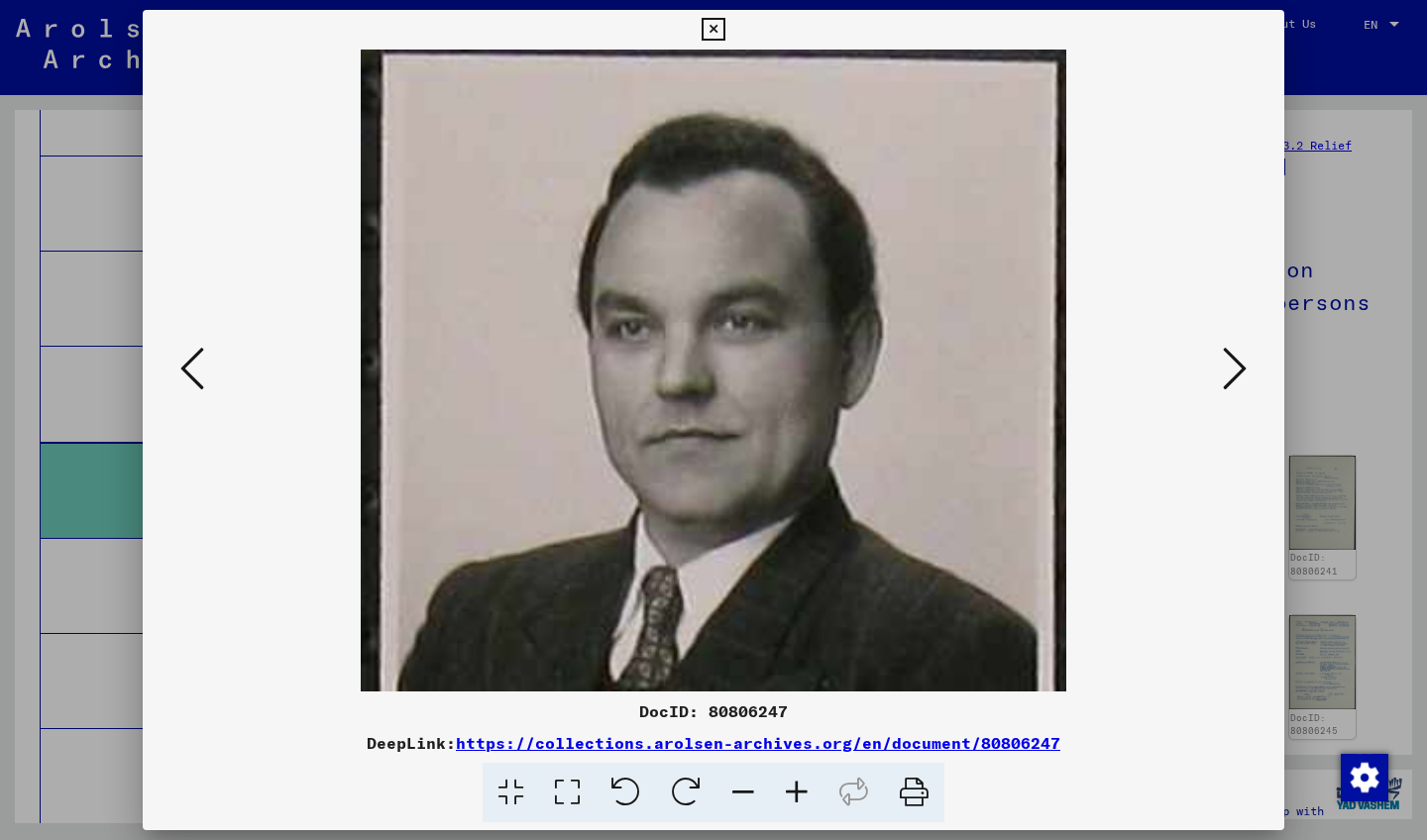 click at bounding box center [1235, 369] 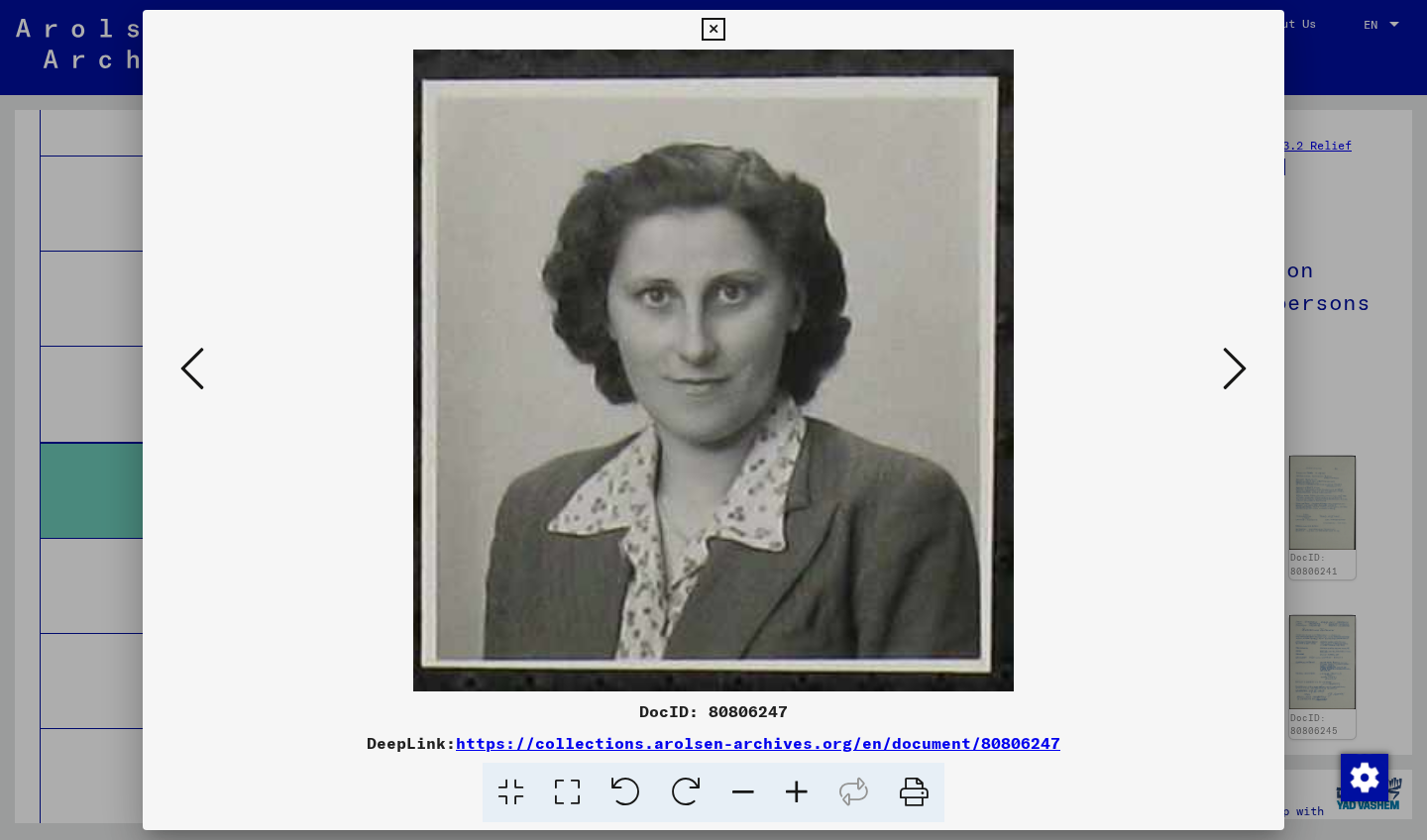 click at bounding box center [1235, 369] 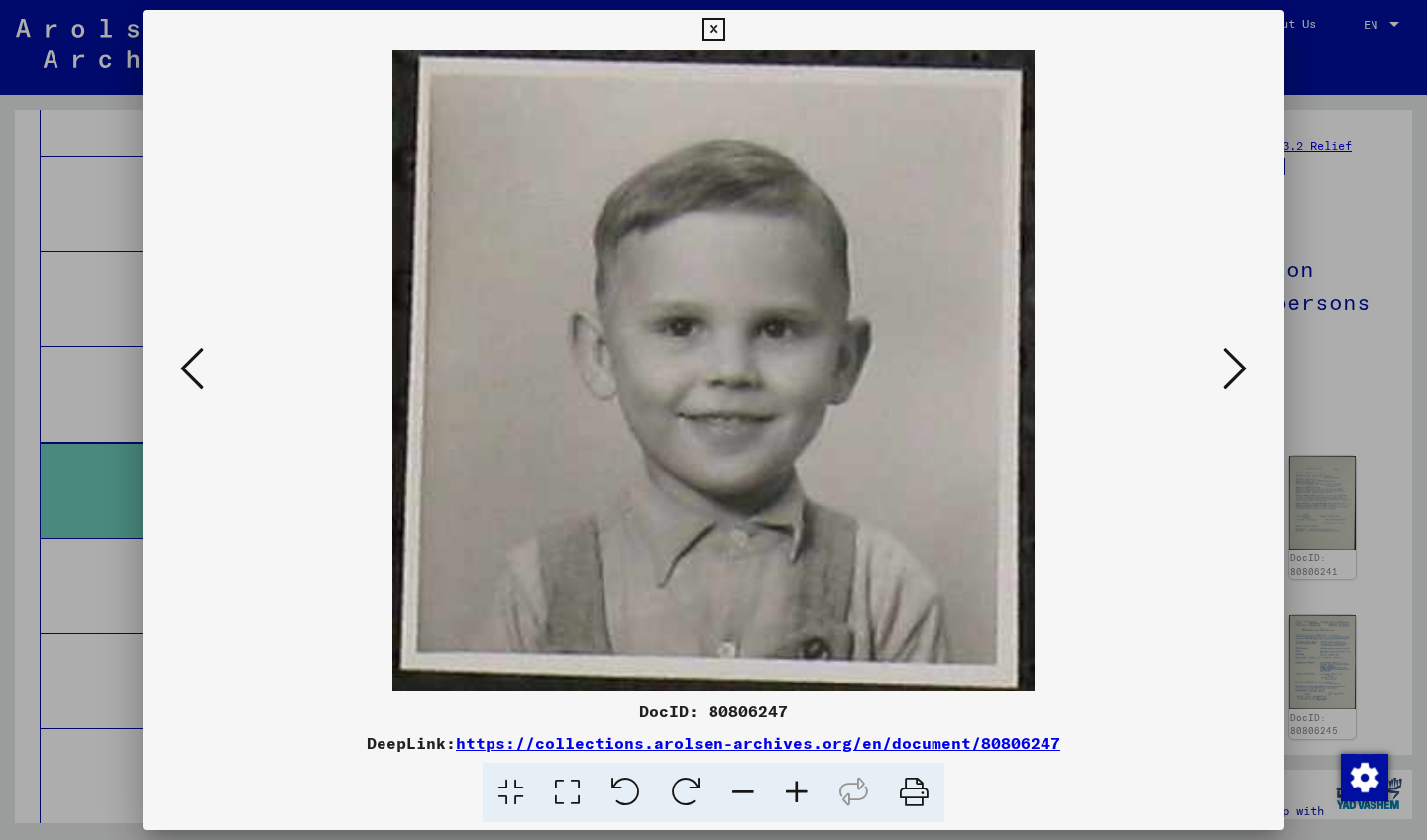 click at bounding box center (714, 370) 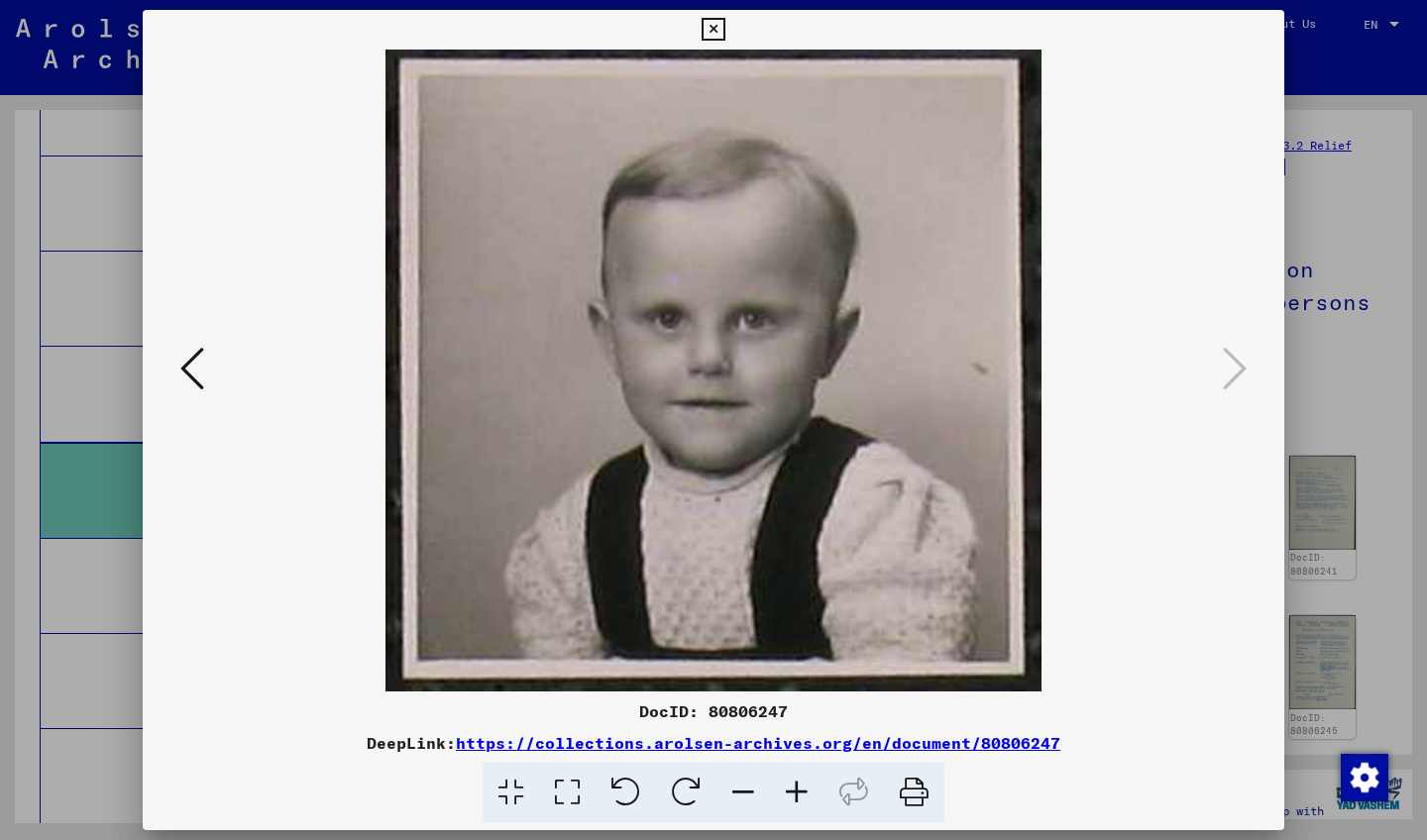 click at bounding box center (192, 369) 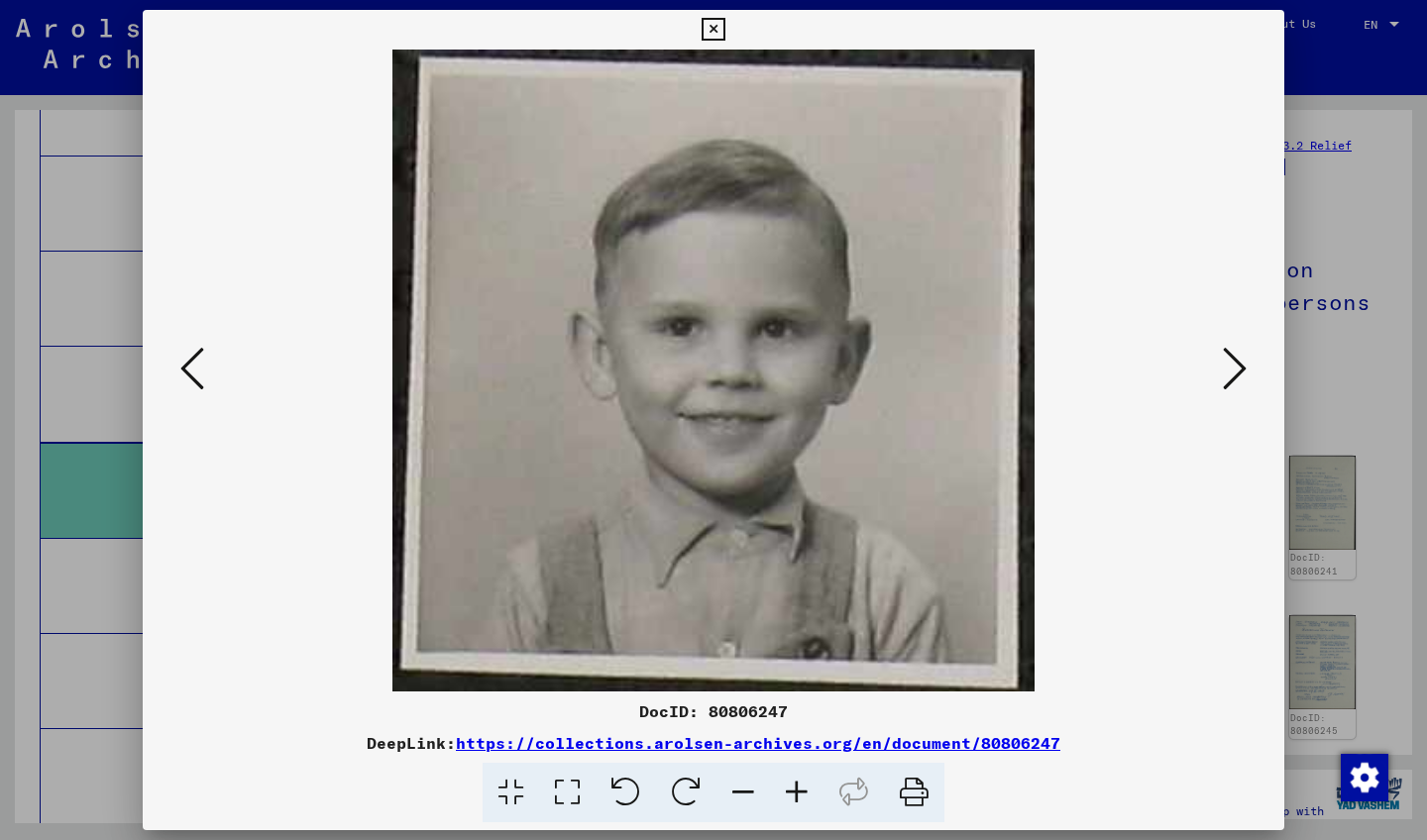 click at bounding box center (1235, 368) 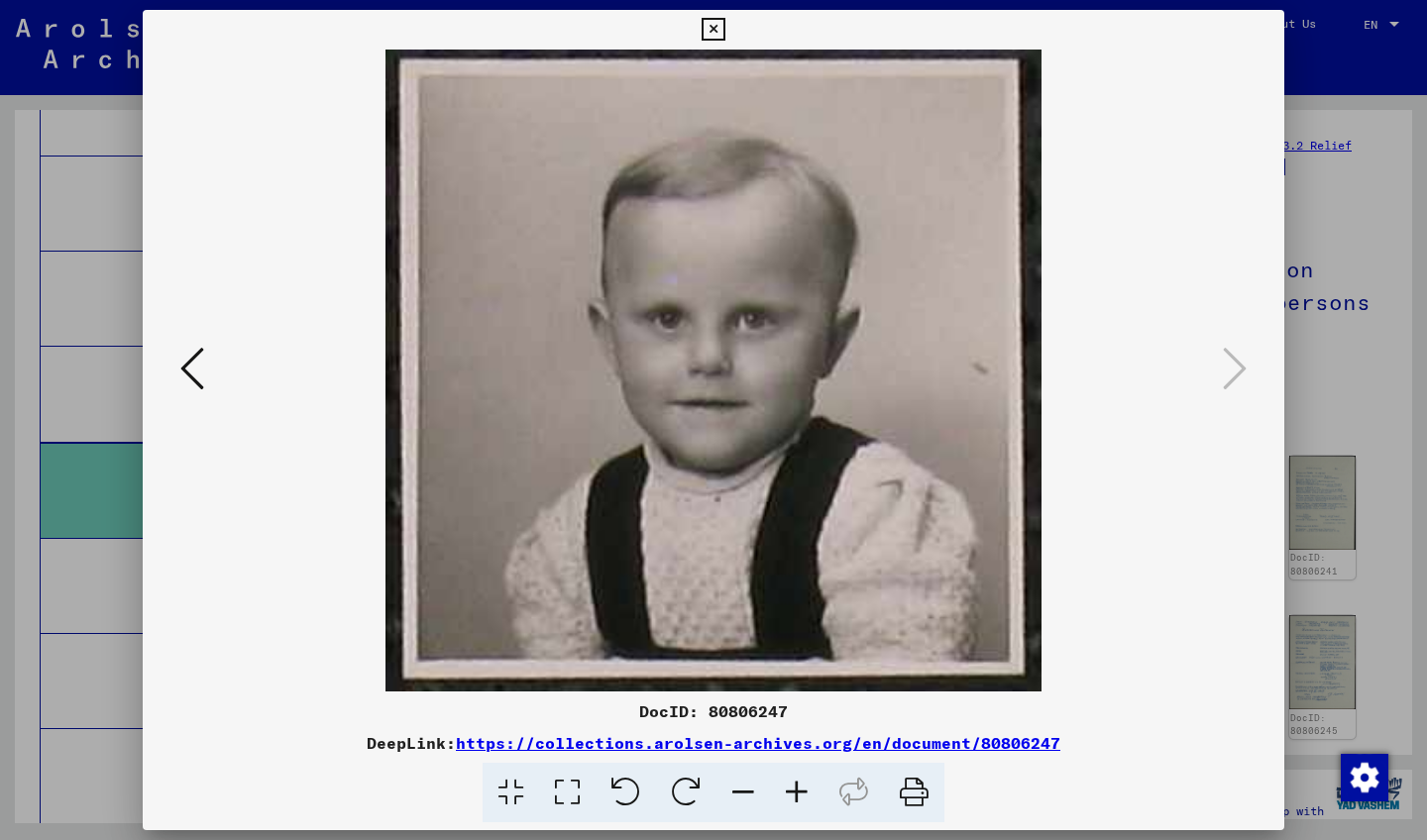 click at bounding box center [713, 30] 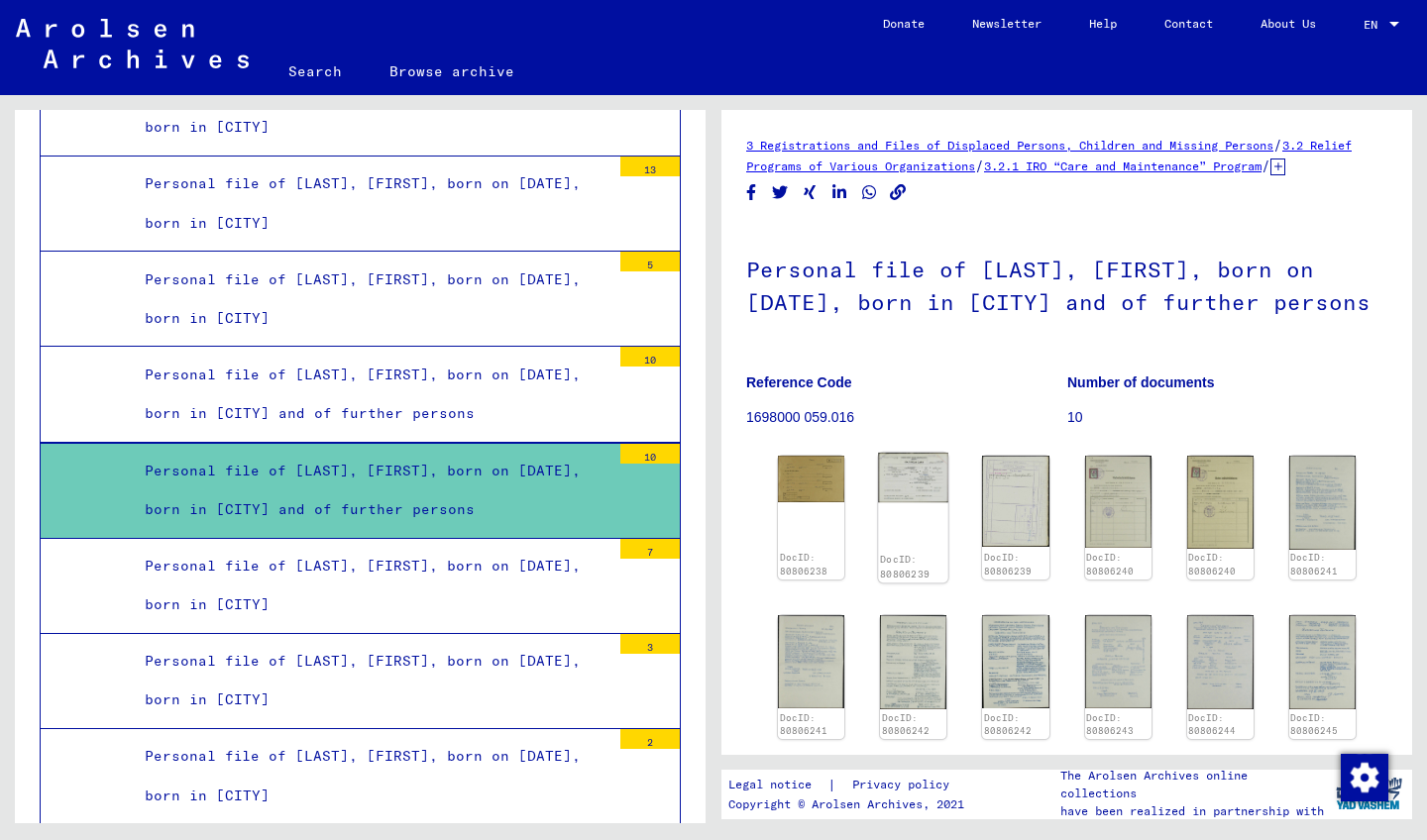 click 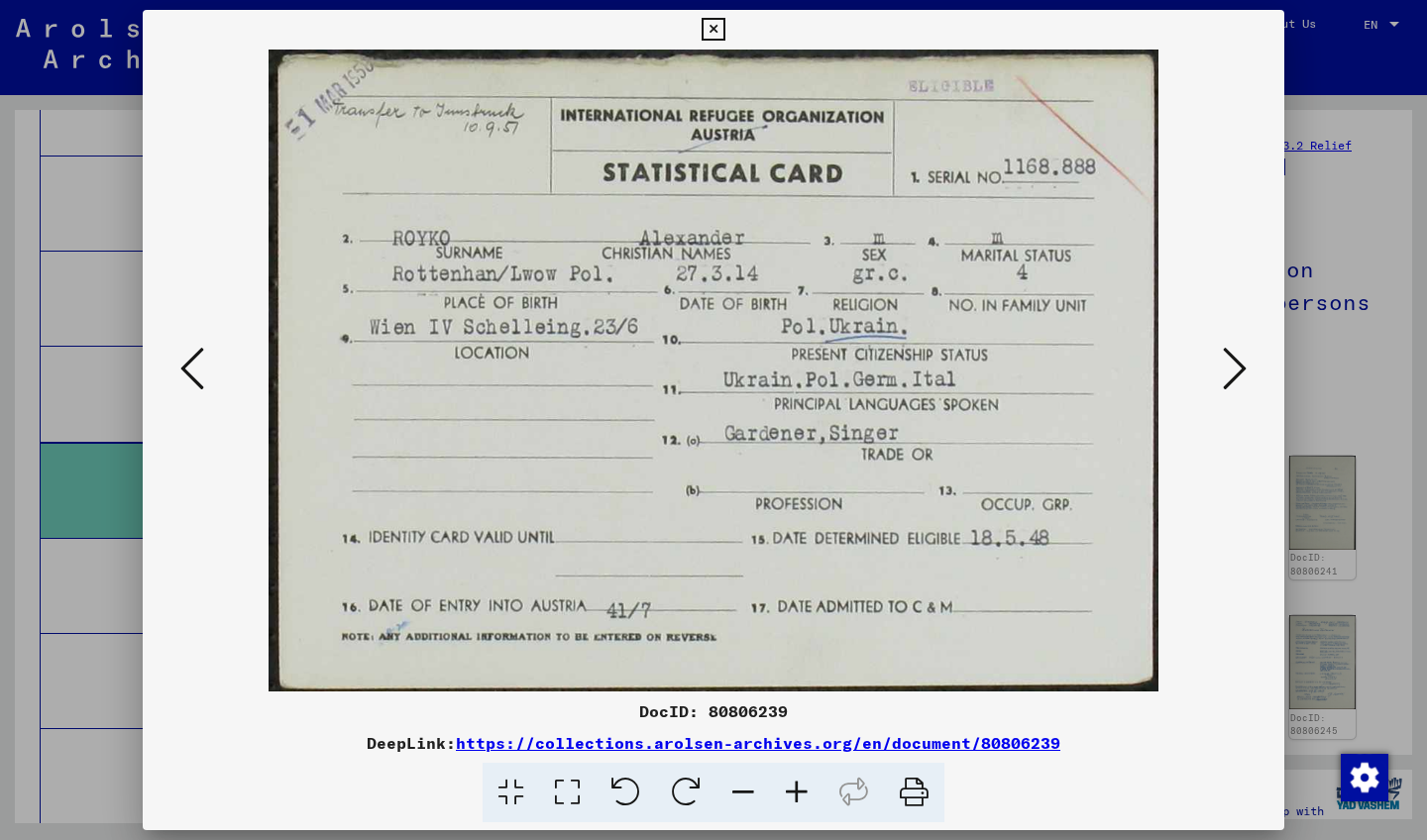 click on "https://collections.arolsen-archives.org/en/document/80806239" at bounding box center [758, 743] 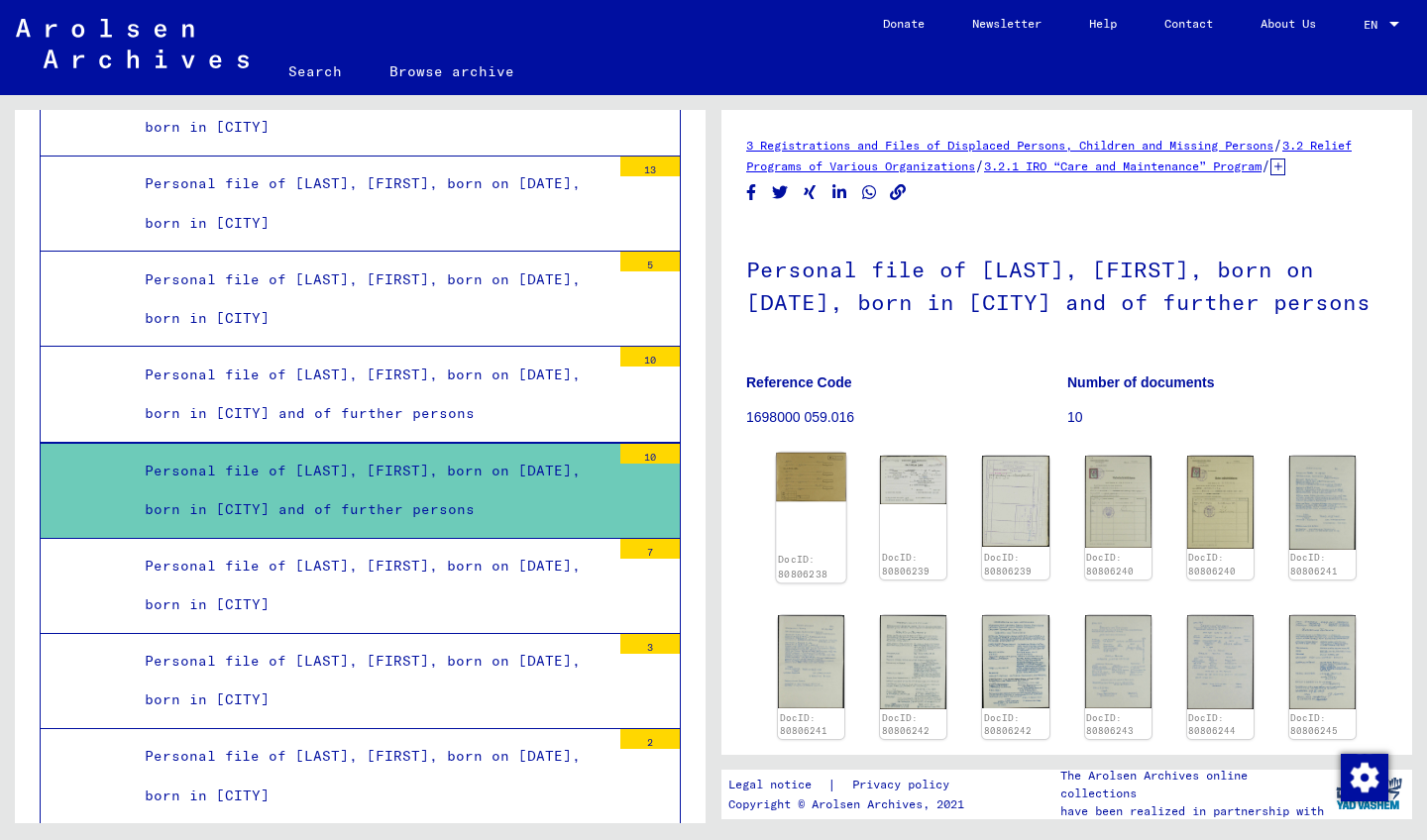 click 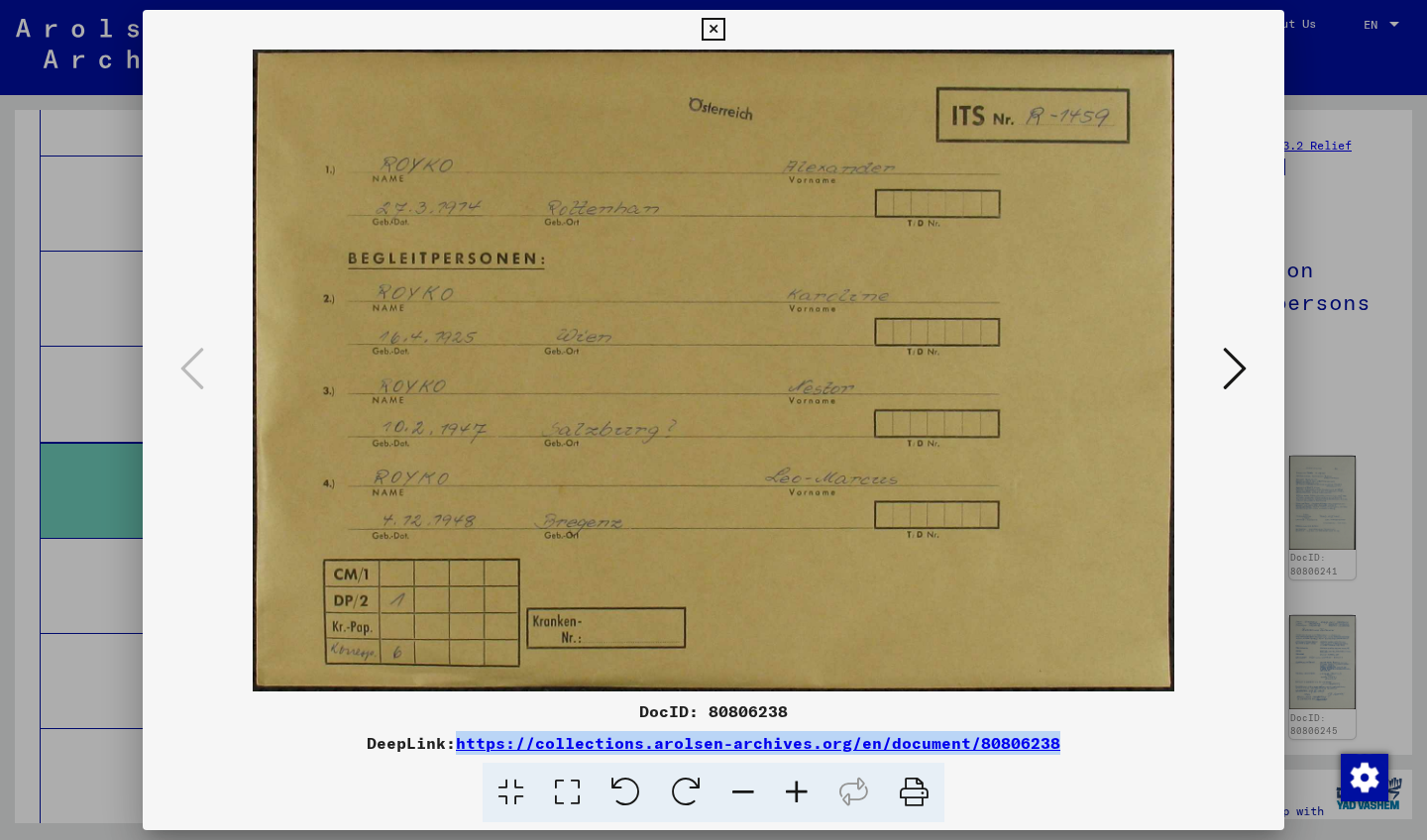 drag, startPoint x: 1068, startPoint y: 737, endPoint x: 461, endPoint y: 742, distance: 607.0206 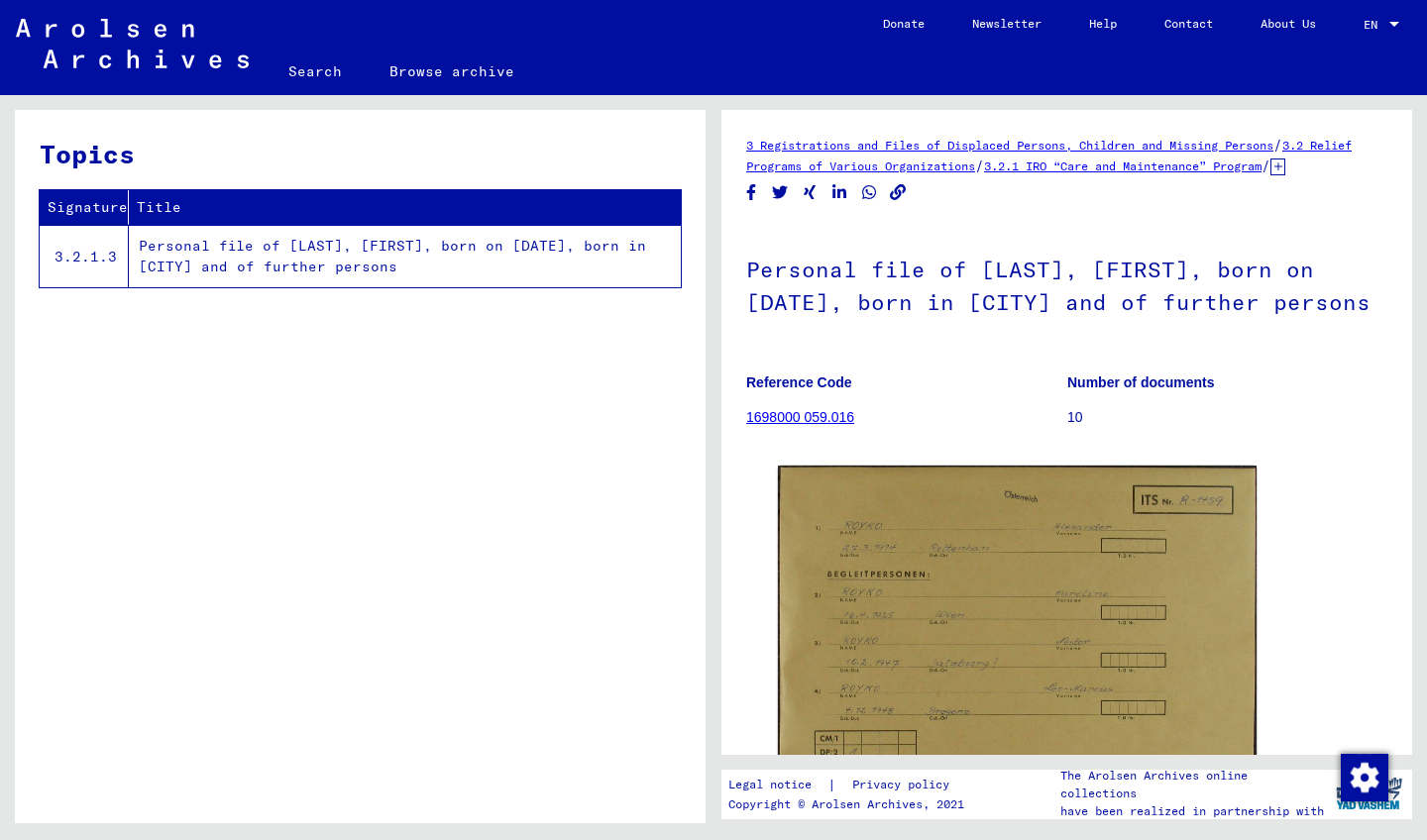 scroll, scrollTop: 0, scrollLeft: 0, axis: both 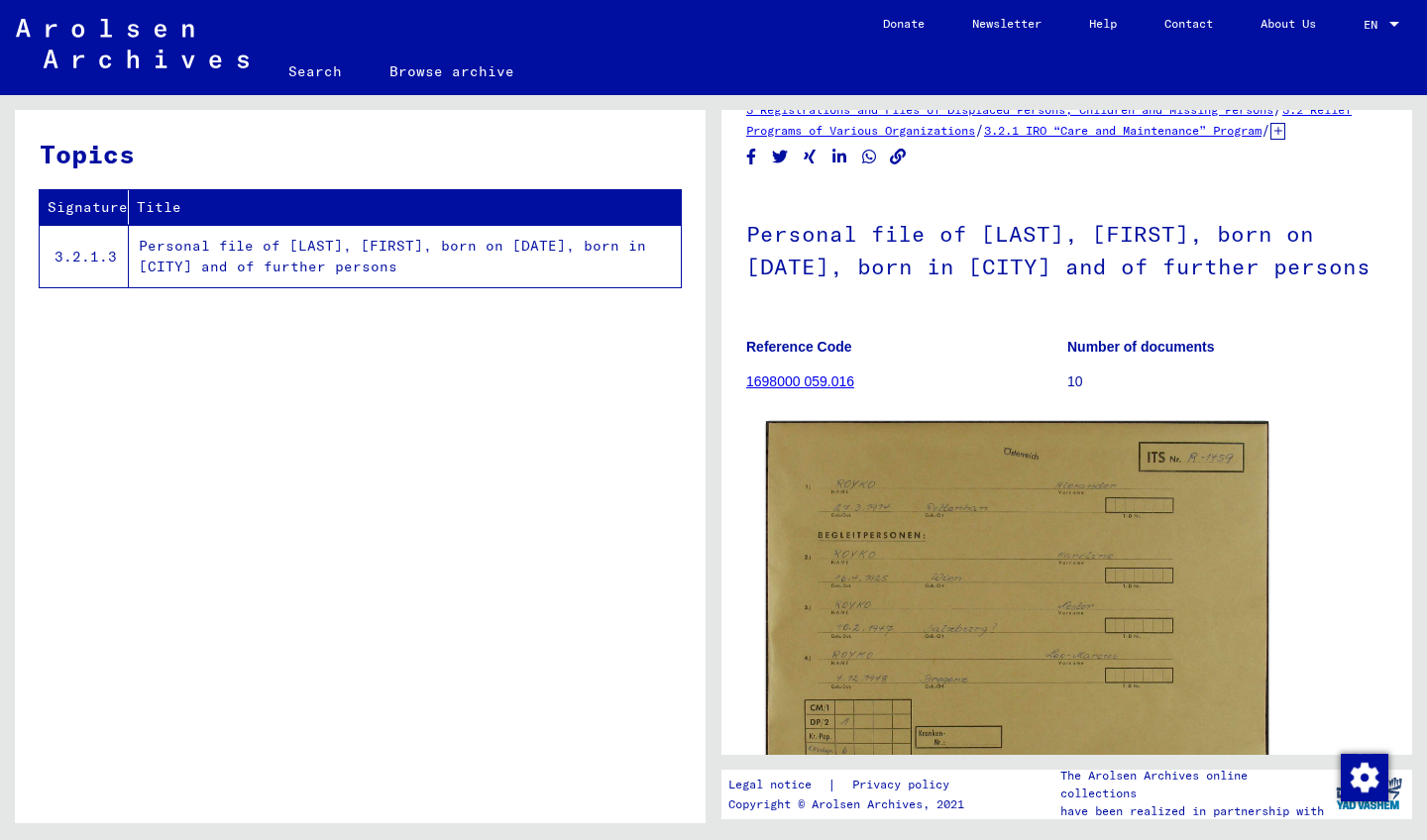 click 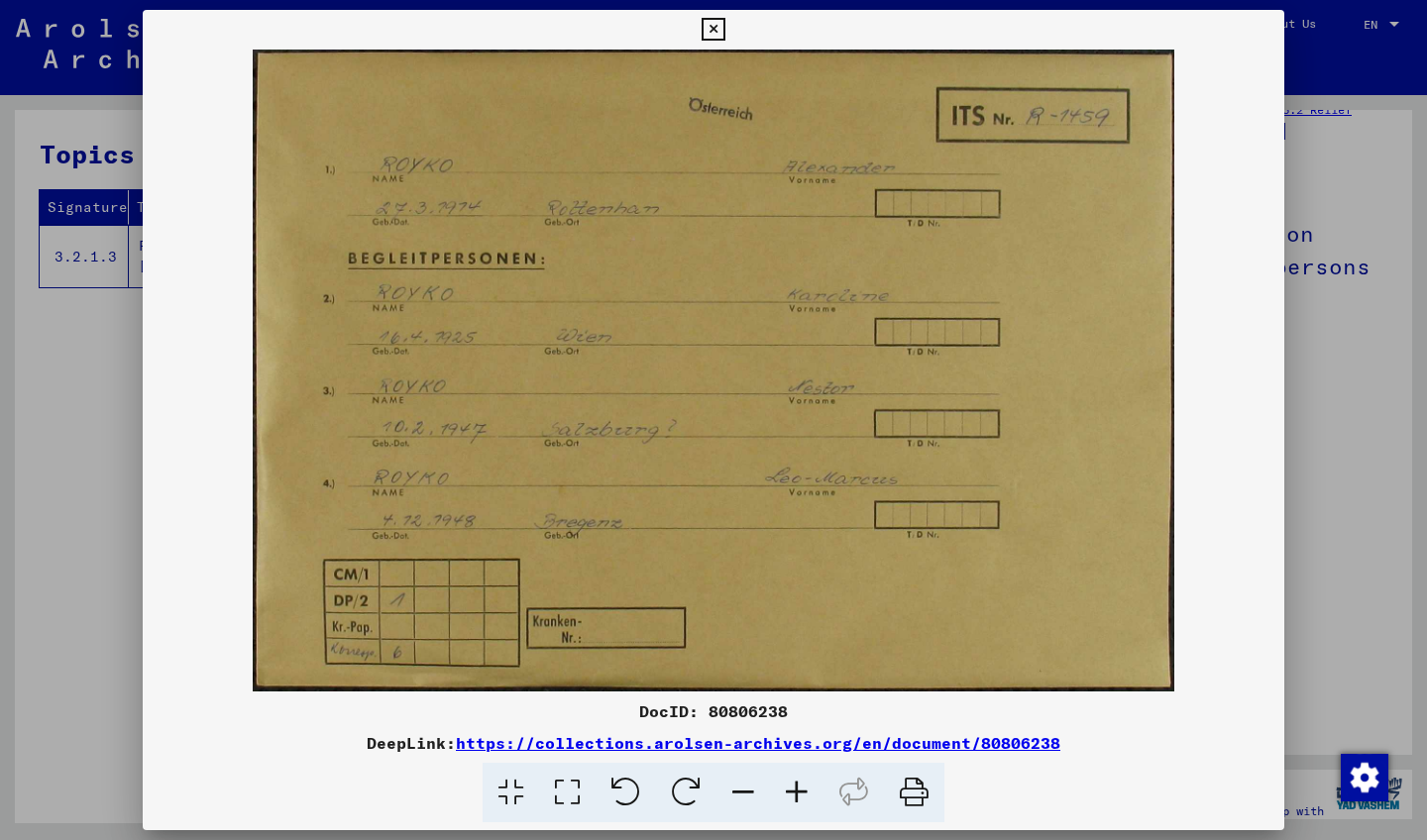 click at bounding box center (714, 420) 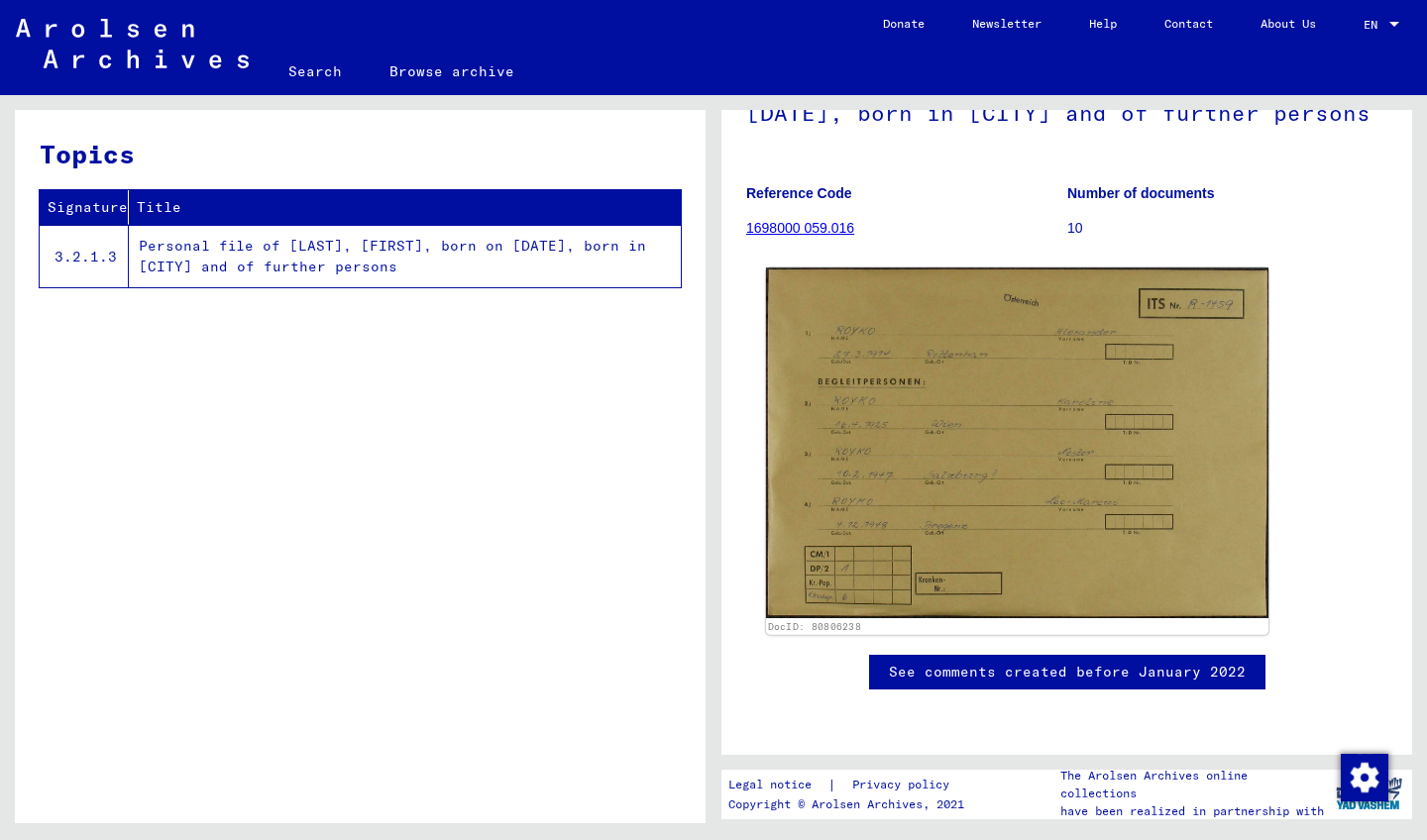 scroll, scrollTop: 296, scrollLeft: 0, axis: vertical 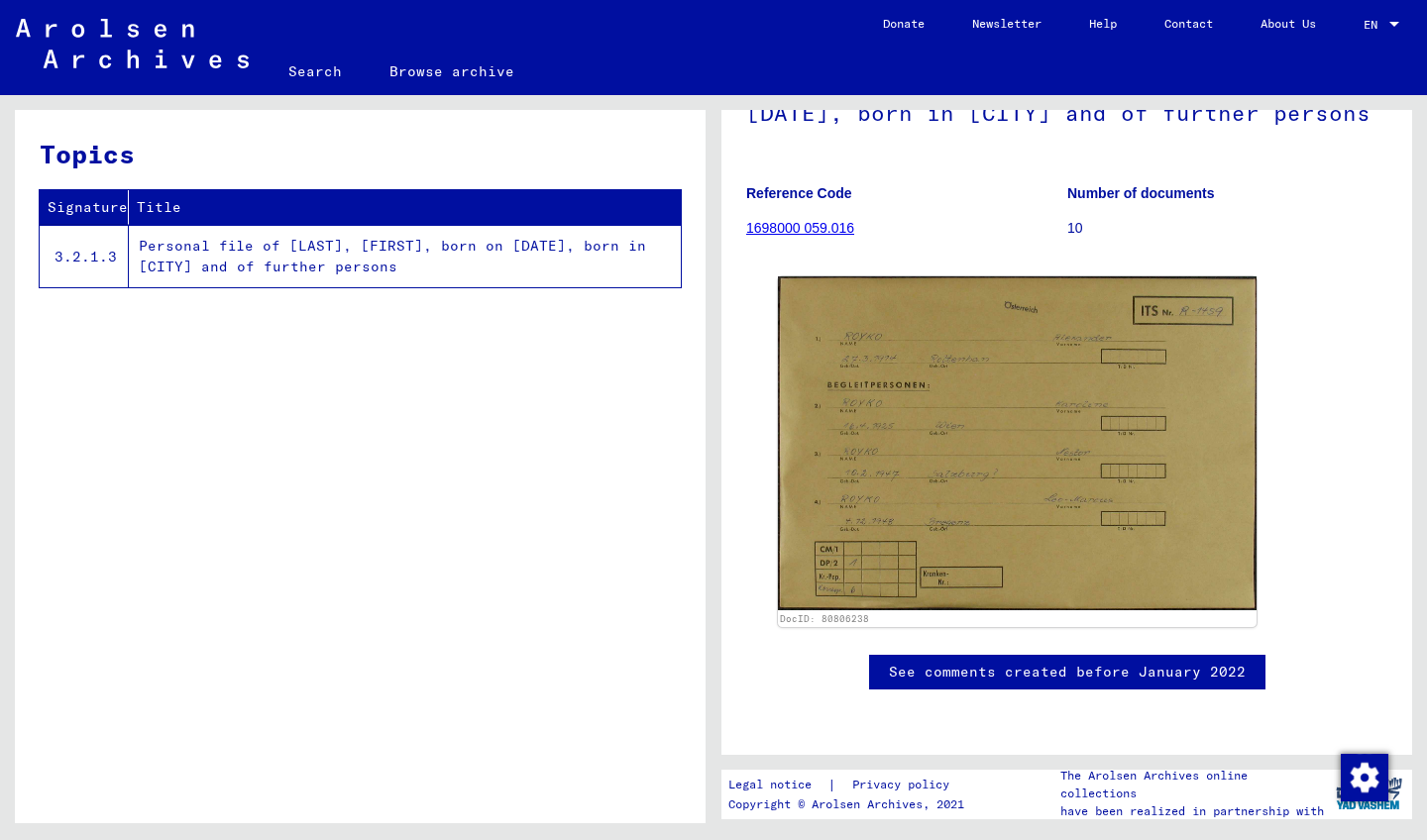 click on "1698000 059.016" 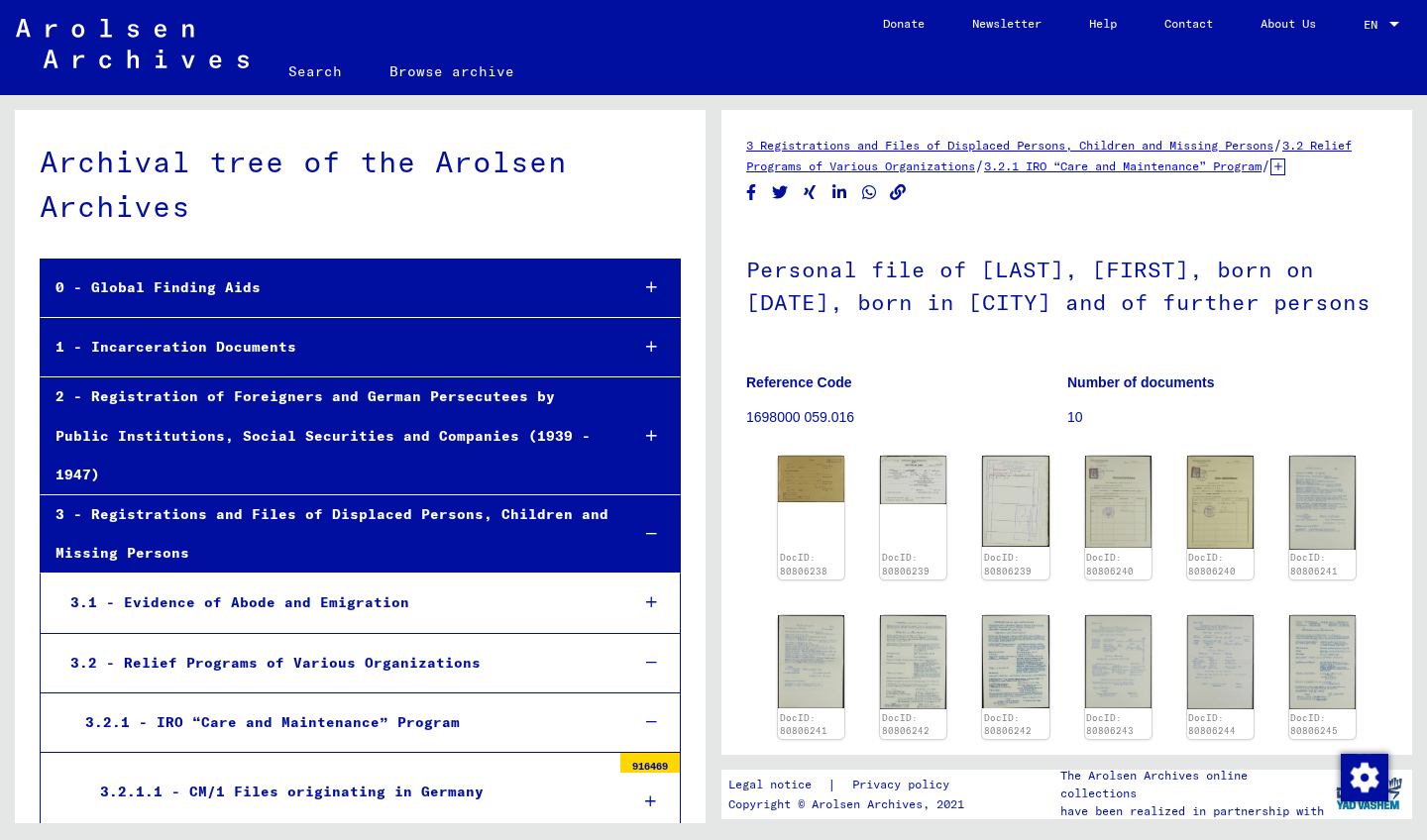 scroll, scrollTop: 6744, scrollLeft: 0, axis: vertical 